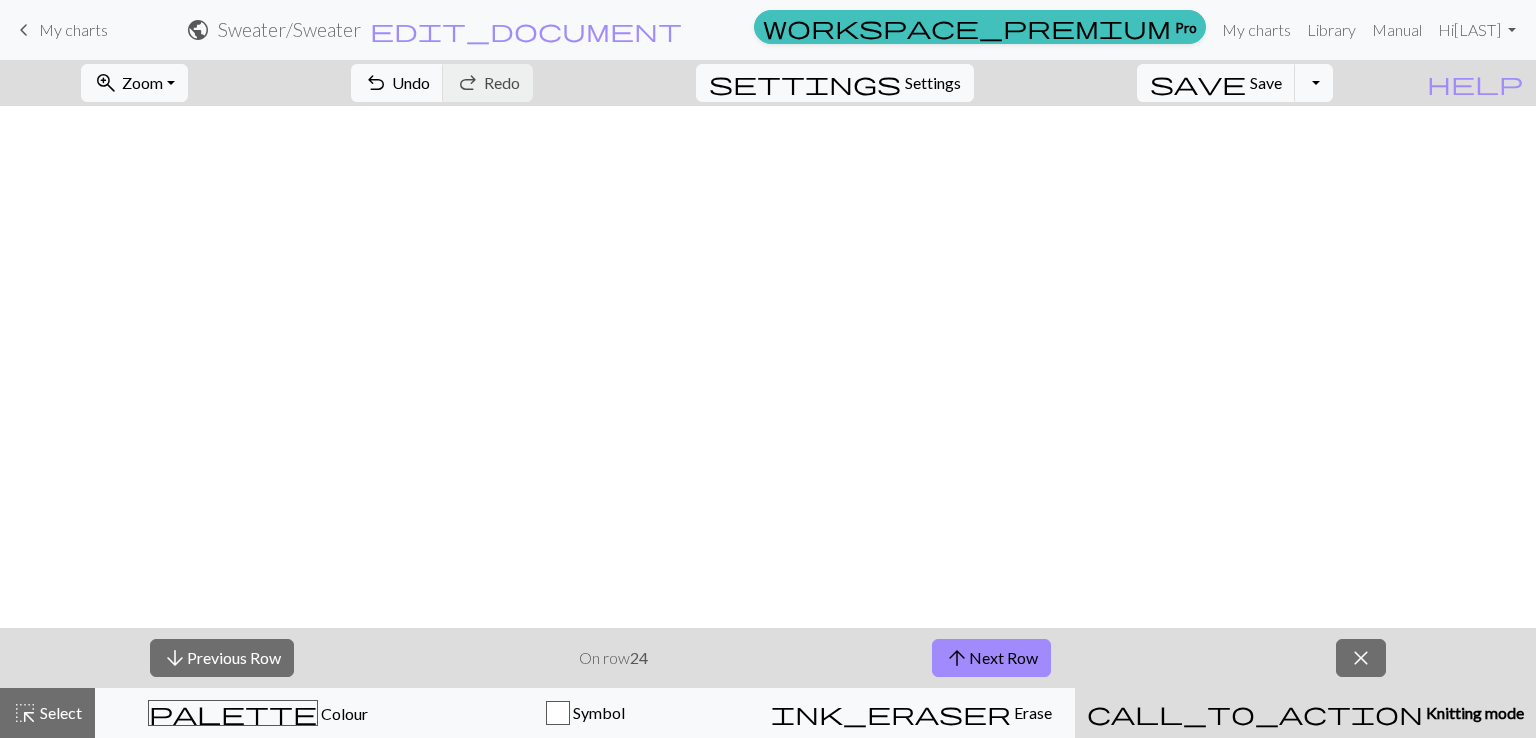 scroll, scrollTop: 0, scrollLeft: 0, axis: both 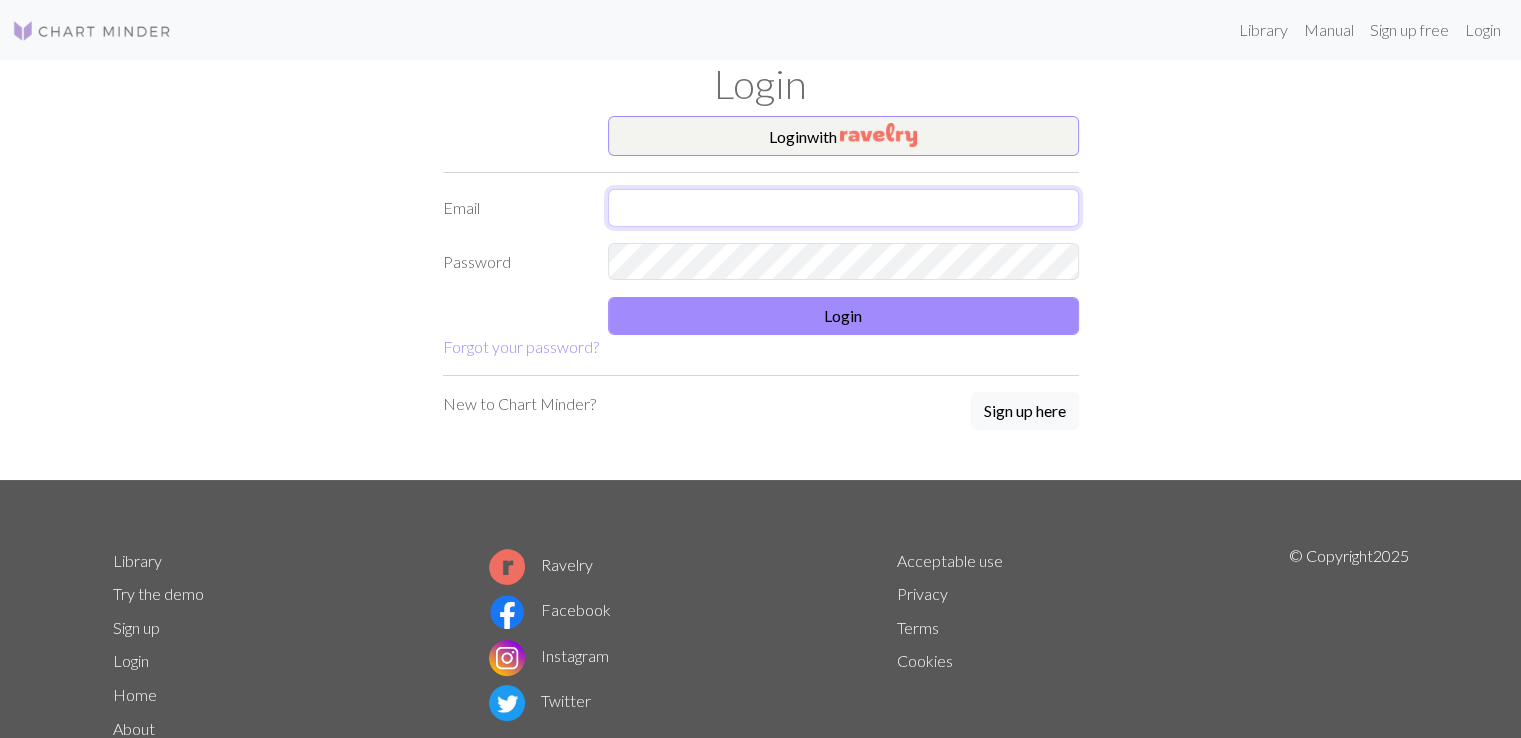 click at bounding box center (843, 208) 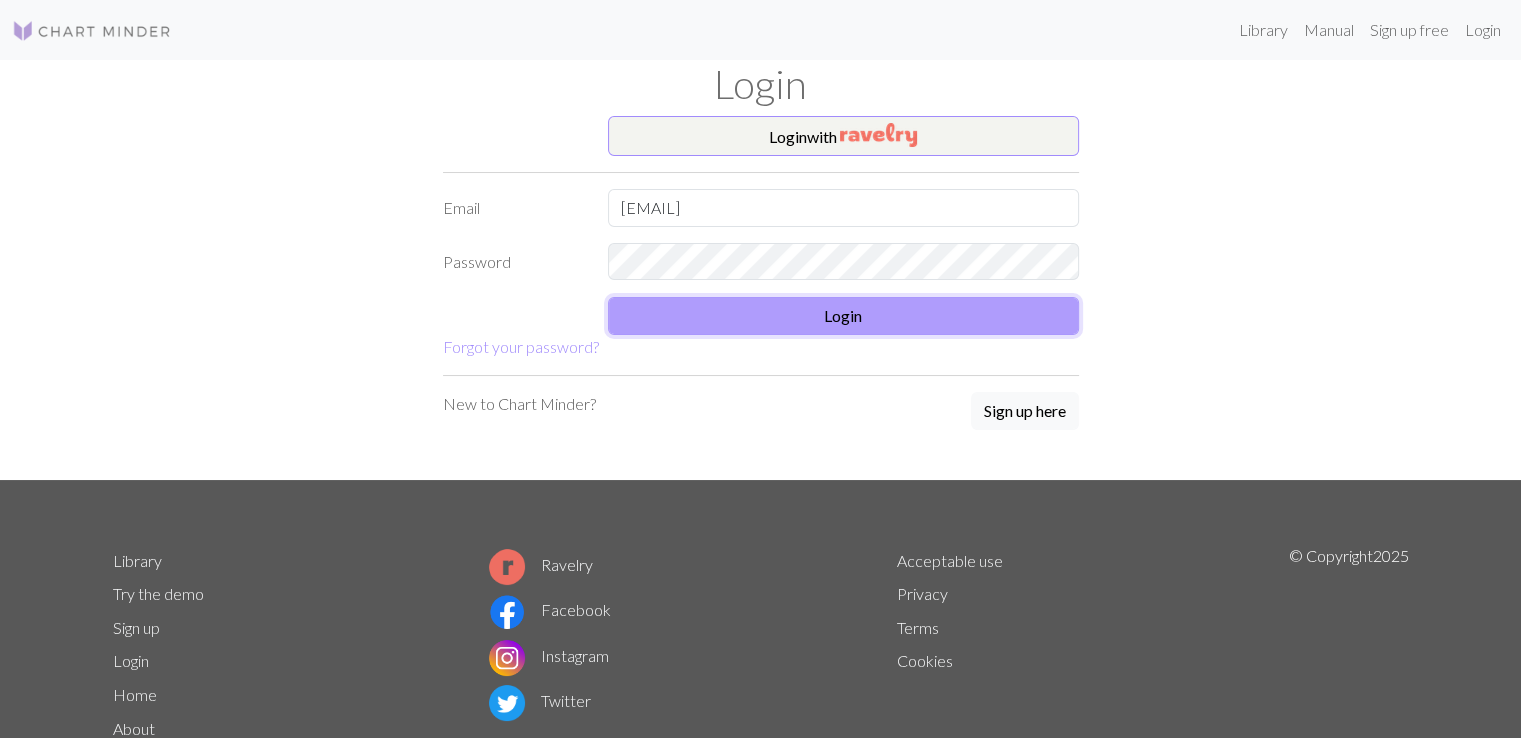 click on "Login" at bounding box center (843, 316) 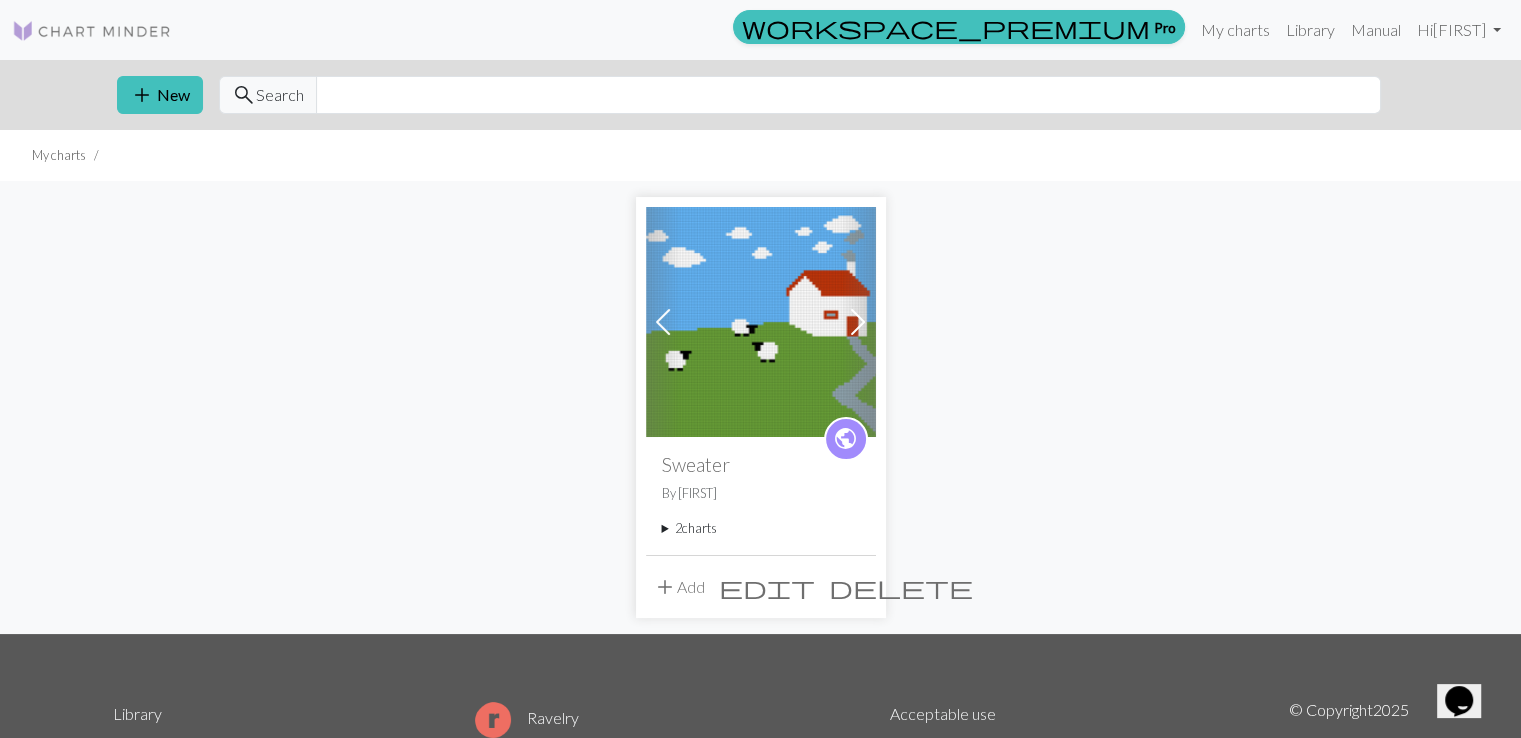 click at bounding box center (761, 322) 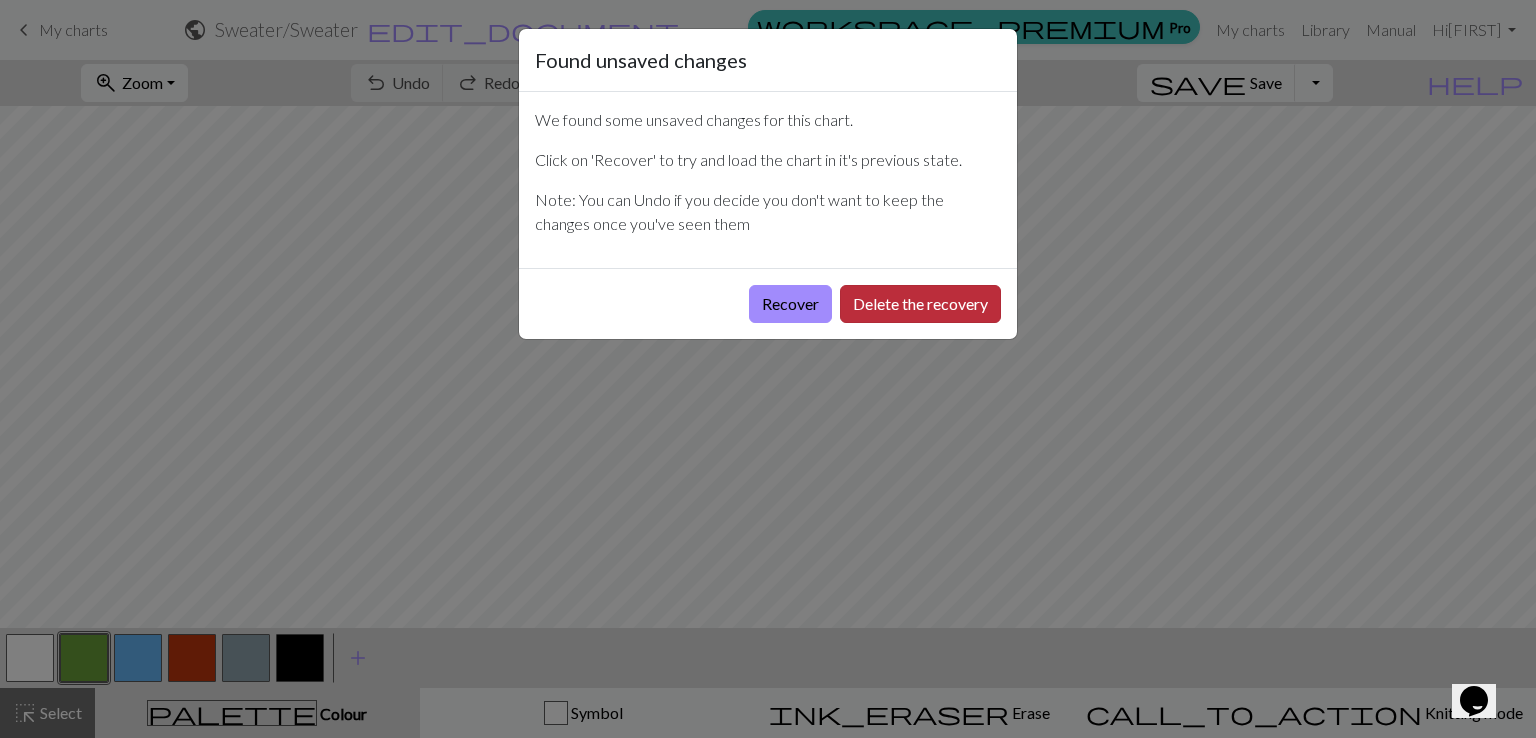 click on "Delete the recovery" at bounding box center (920, 304) 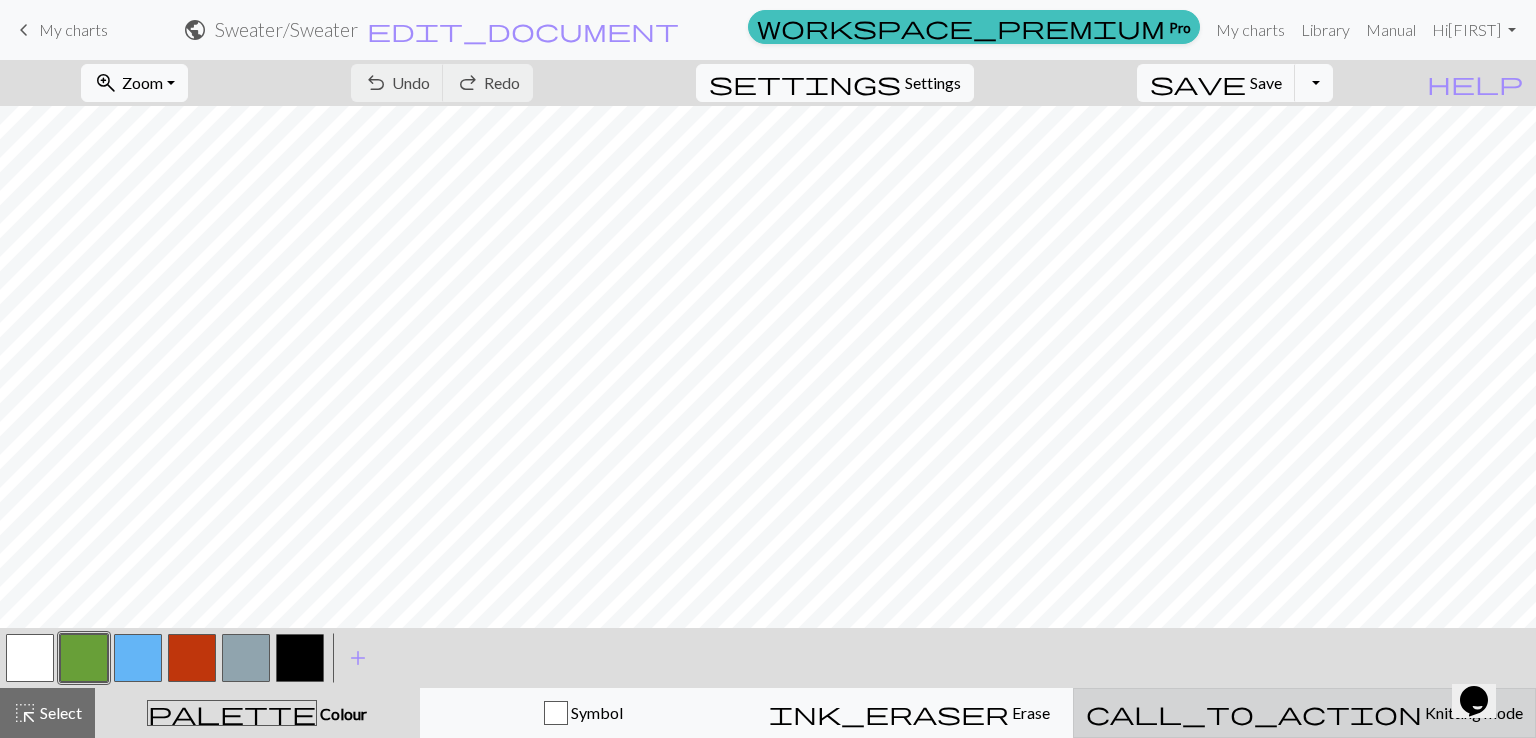 click on "call_to_action   Knitting mode   Knitting mode" at bounding box center [1304, 713] 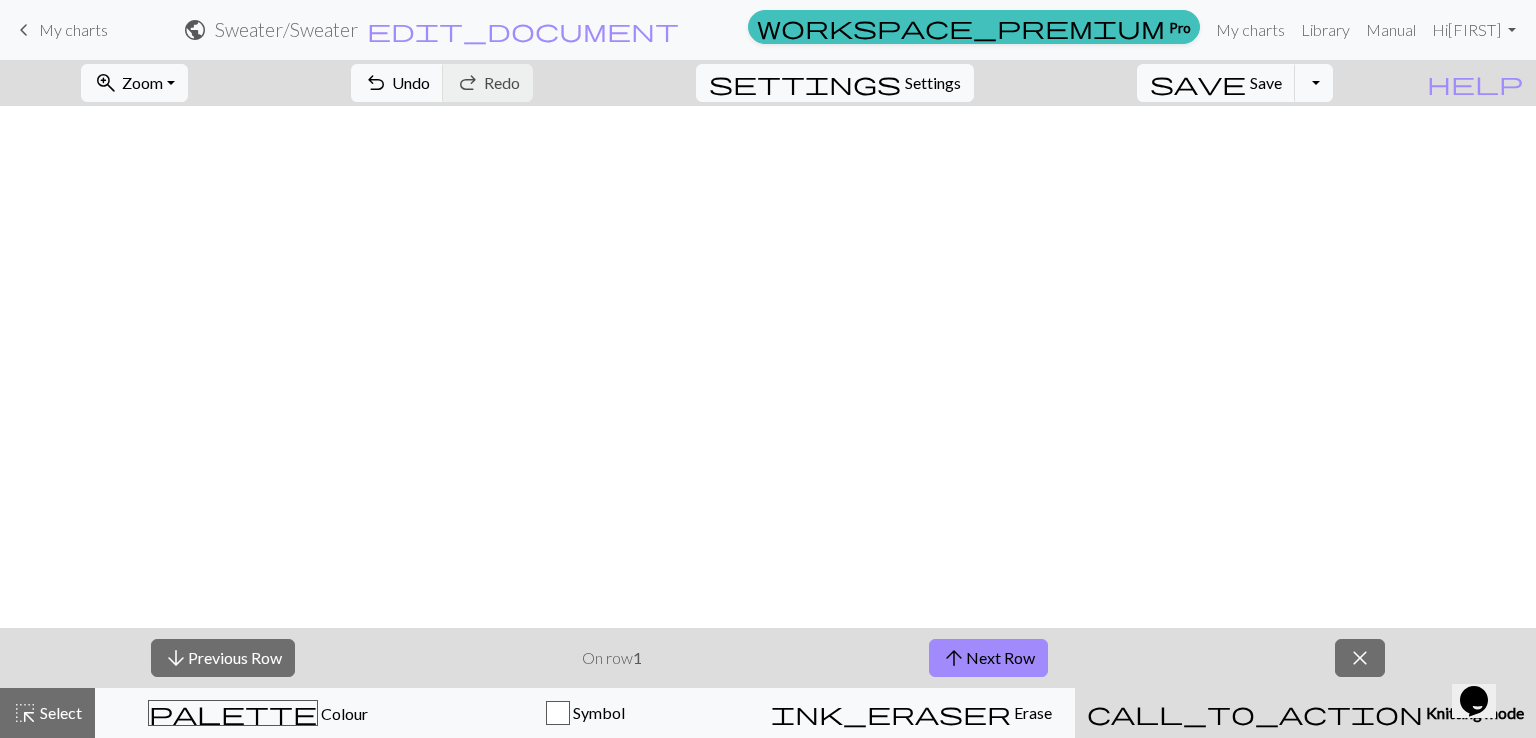 scroll, scrollTop: 591, scrollLeft: 0, axis: vertical 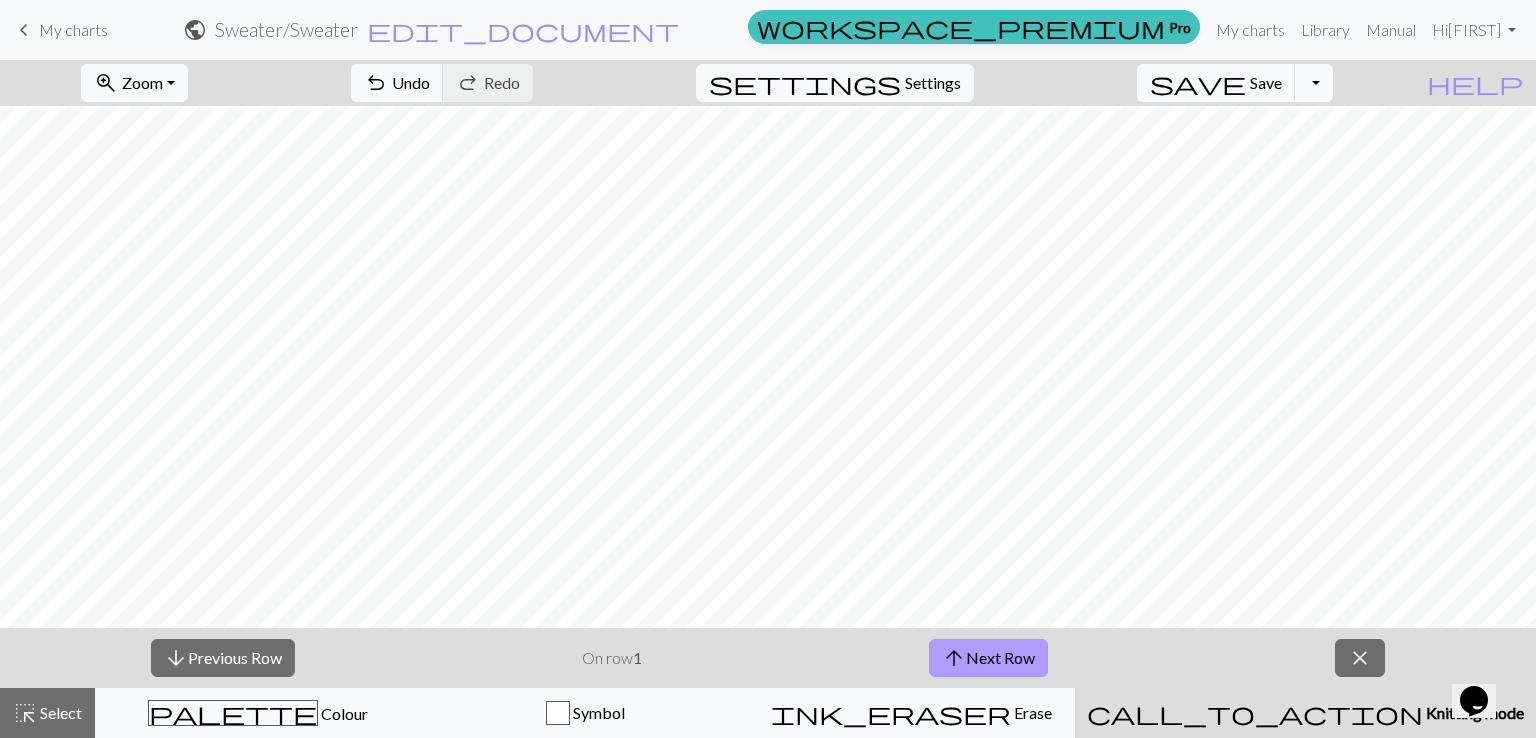 click on "arrow_upward  Next Row" at bounding box center [988, 658] 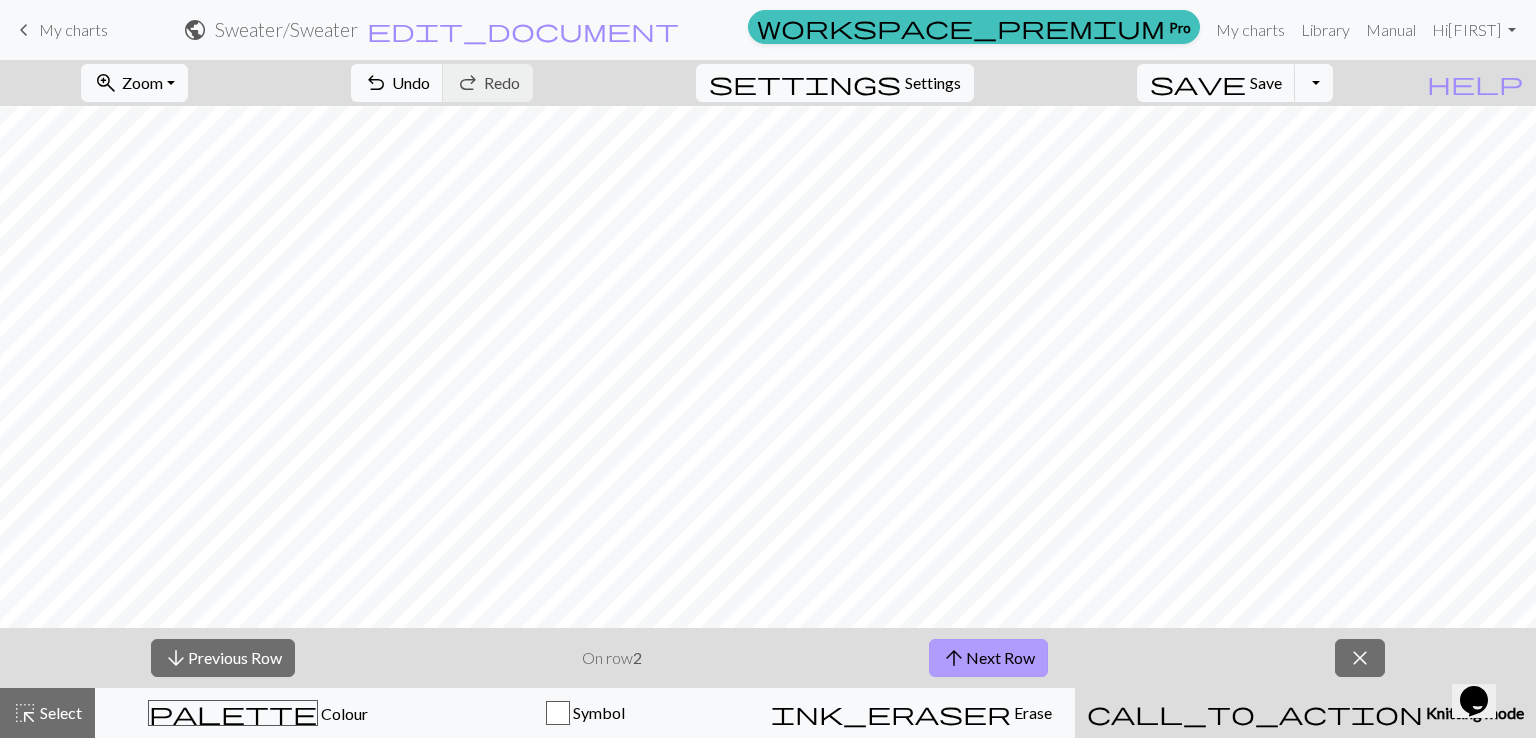 click on "arrow_upward  Next Row" at bounding box center (988, 658) 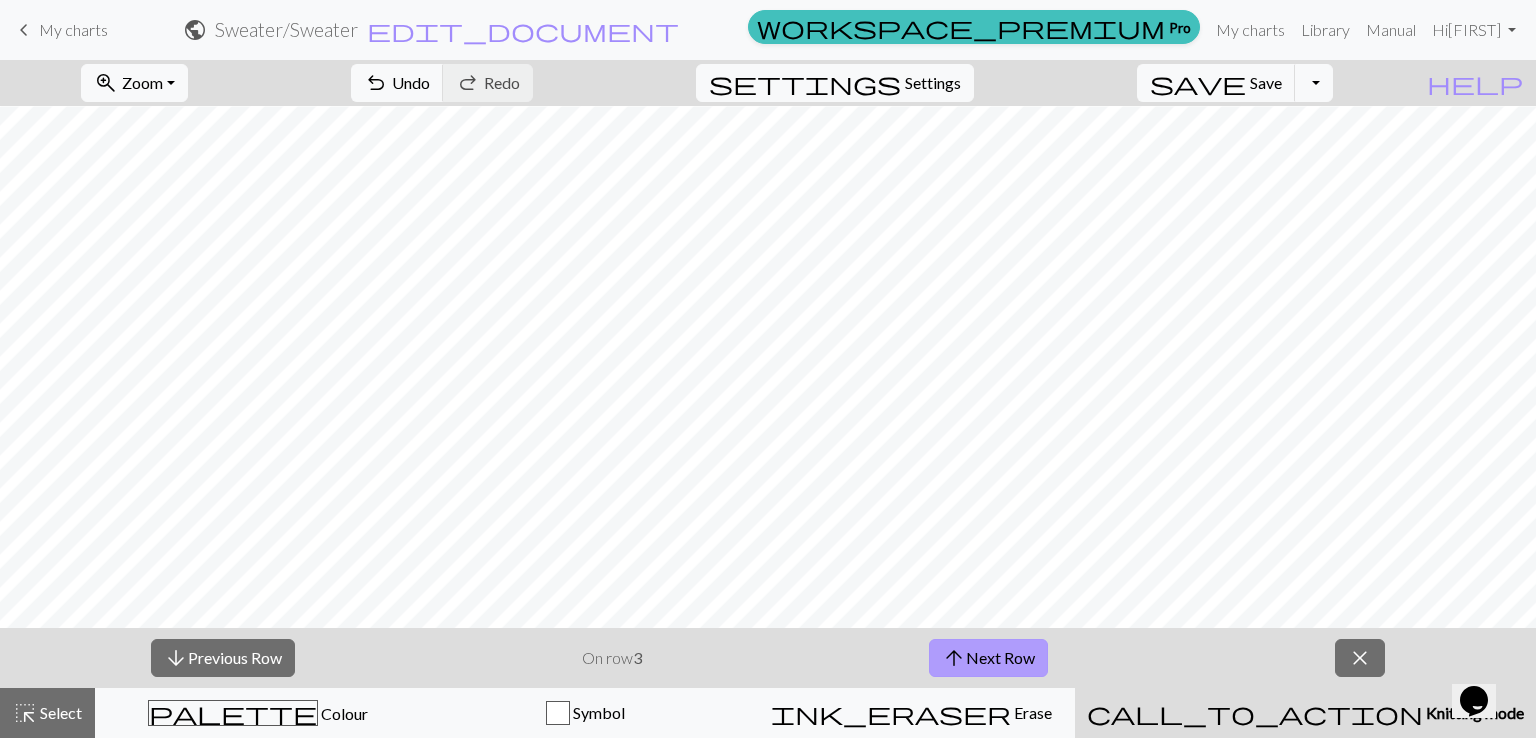 click on "arrow_upward  Next Row" at bounding box center [988, 658] 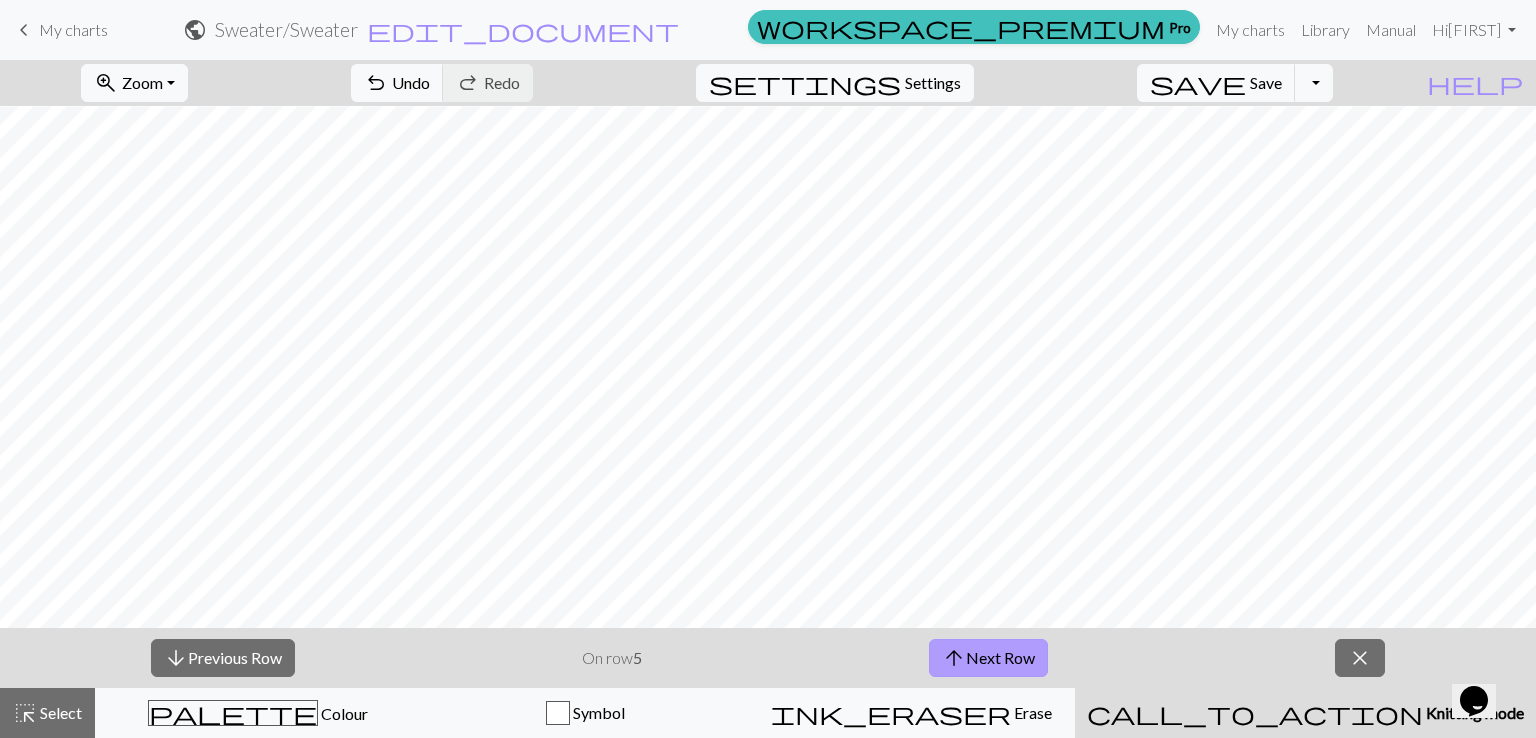 click on "arrow_upward  Next Row" at bounding box center (988, 658) 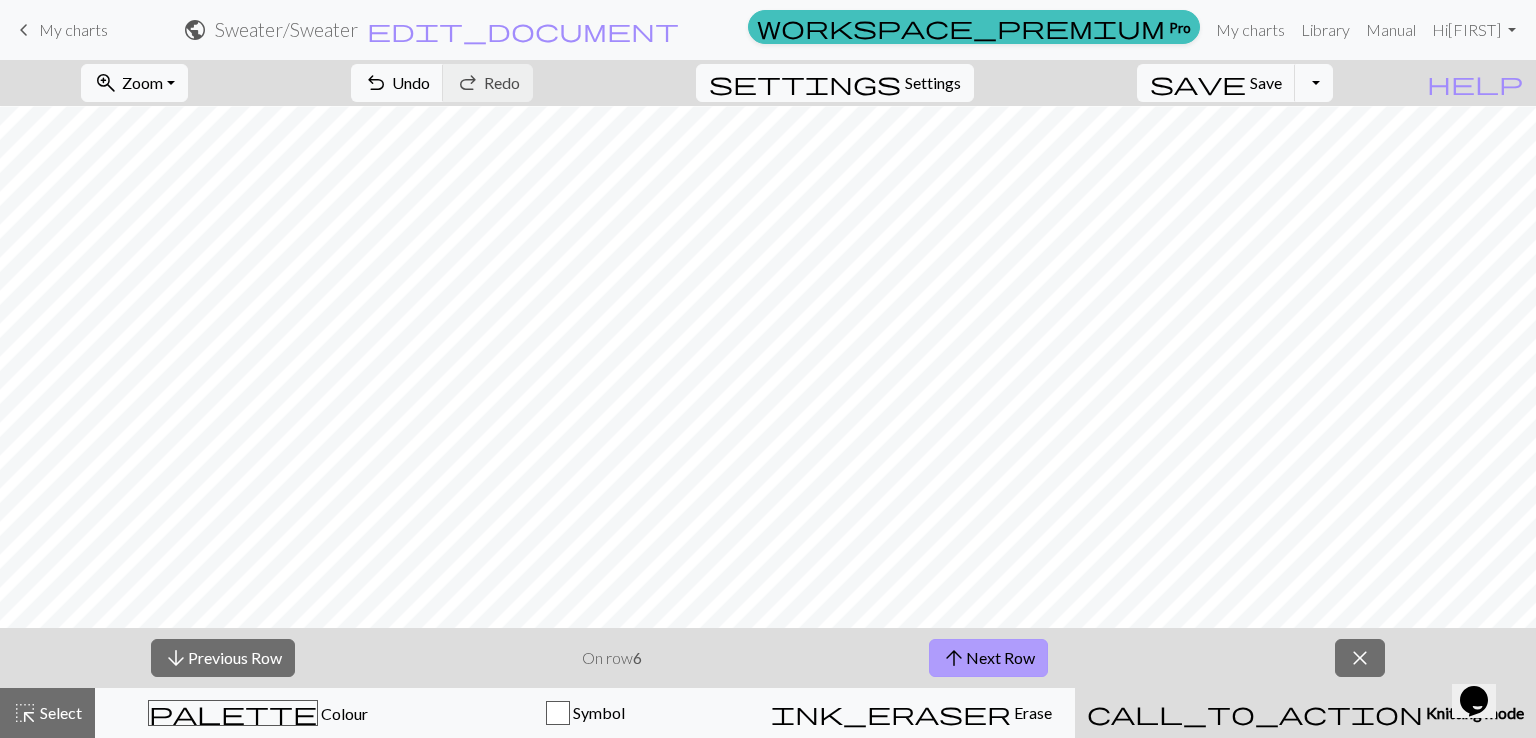 click on "arrow_upward  Next Row" at bounding box center [988, 658] 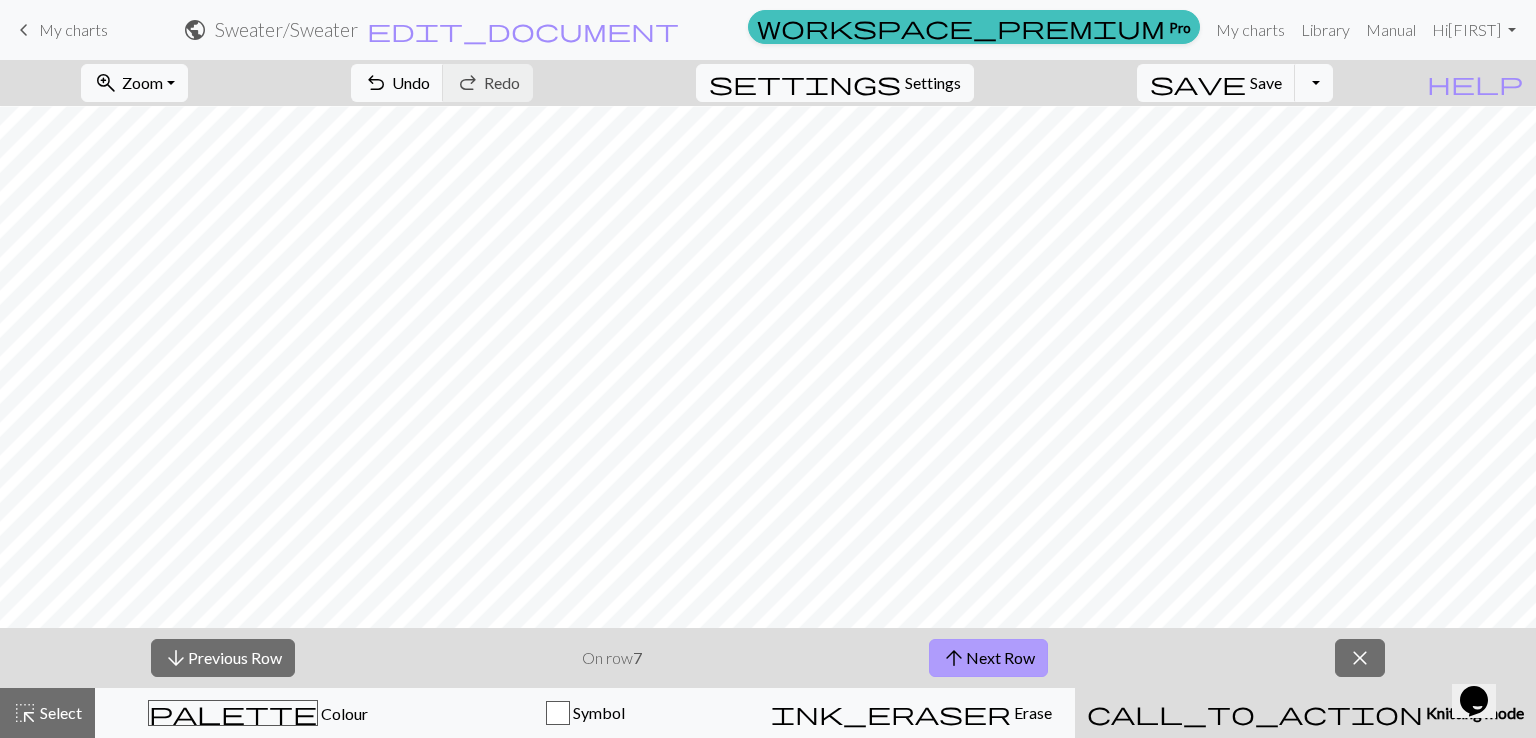 click on "arrow_upward  Next Row" at bounding box center (988, 658) 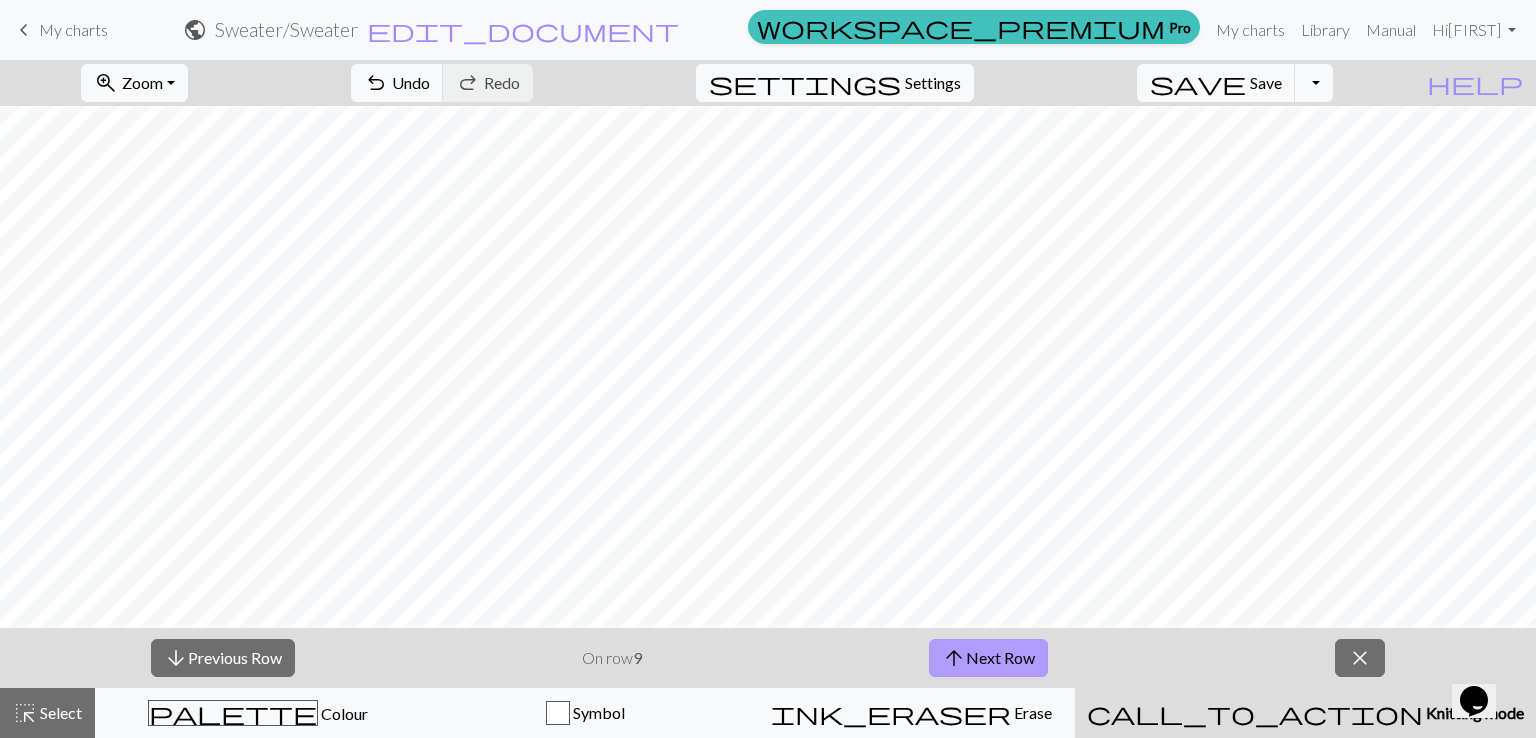 click on "arrow_upward  Next Row" at bounding box center (988, 658) 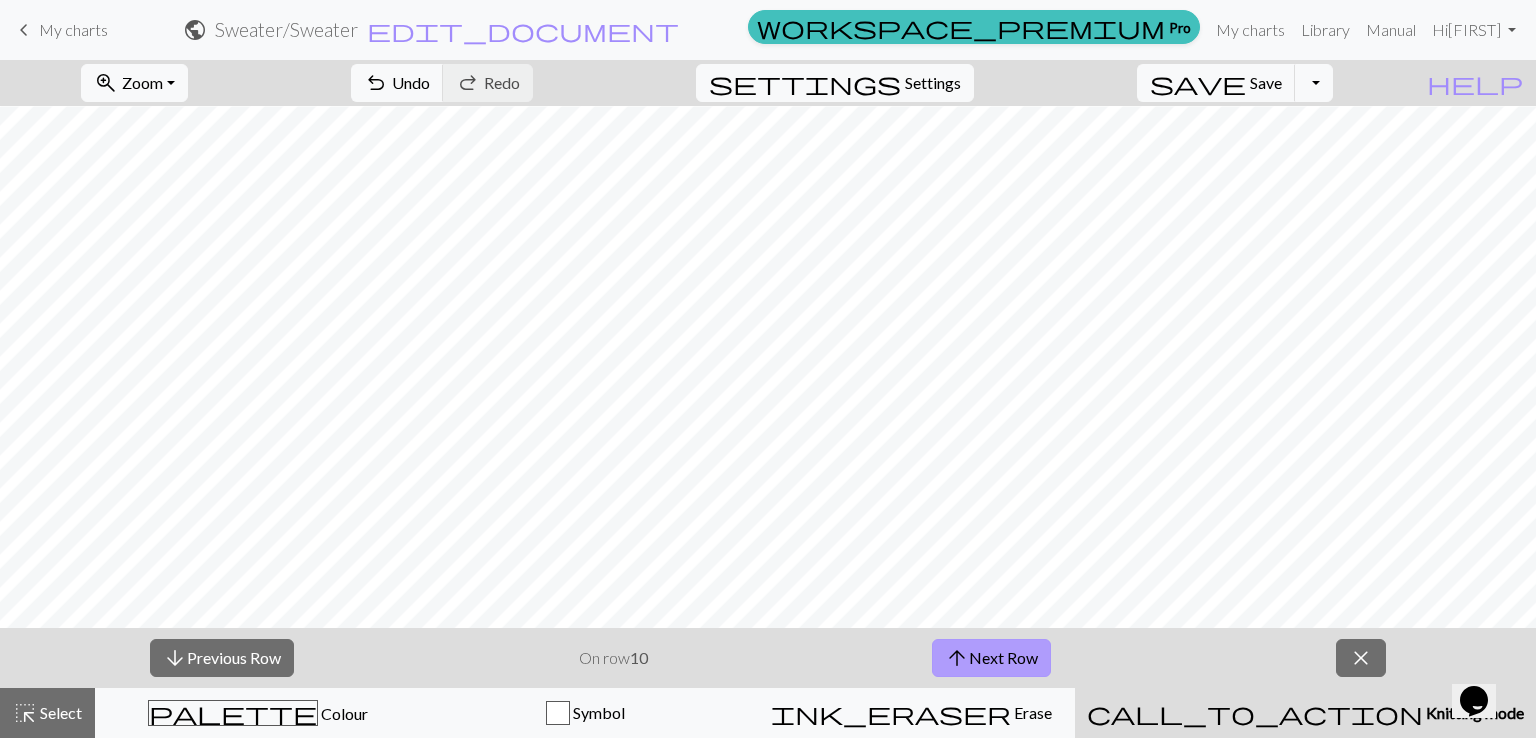 click on "arrow_upward  Next Row" at bounding box center (991, 658) 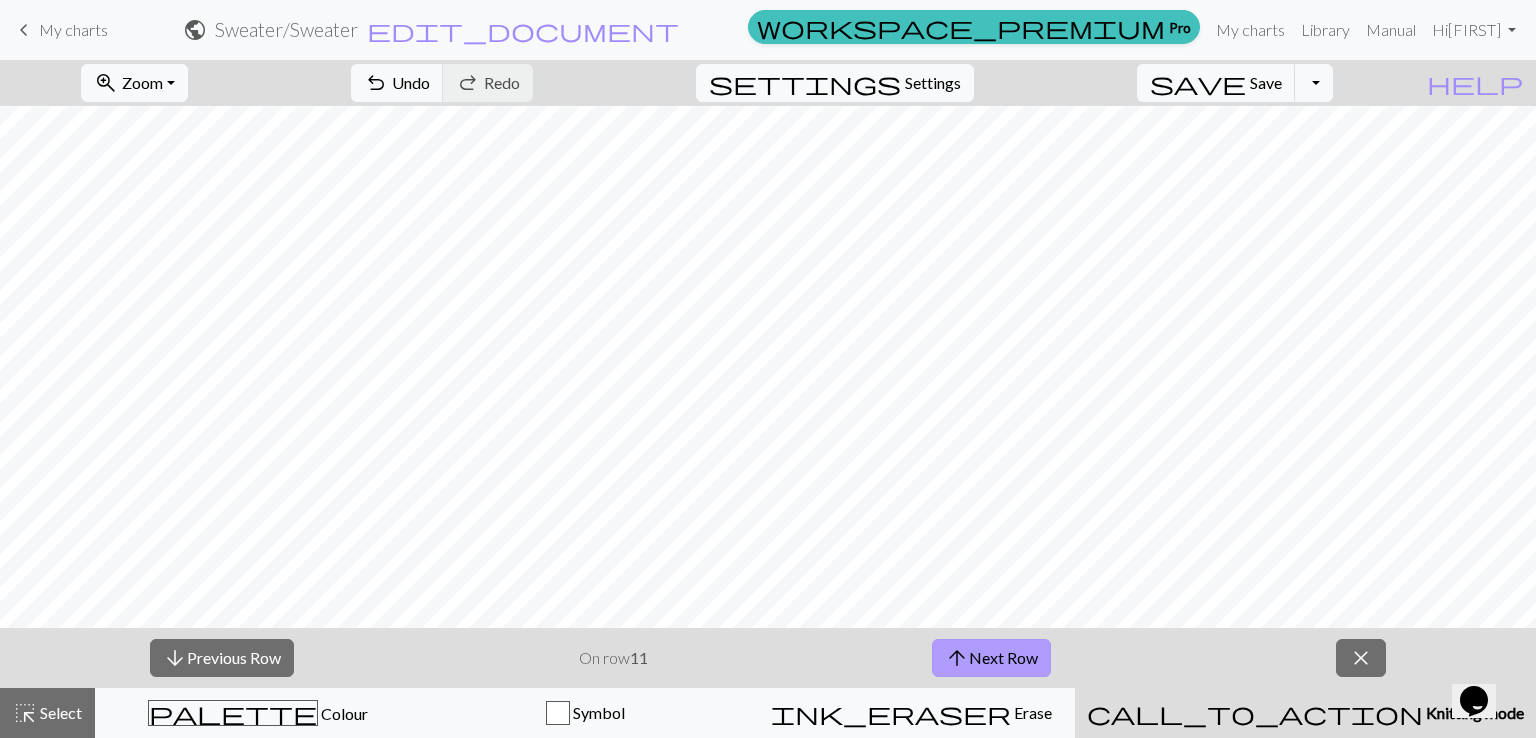 click on "arrow_upward  Next Row" at bounding box center (991, 658) 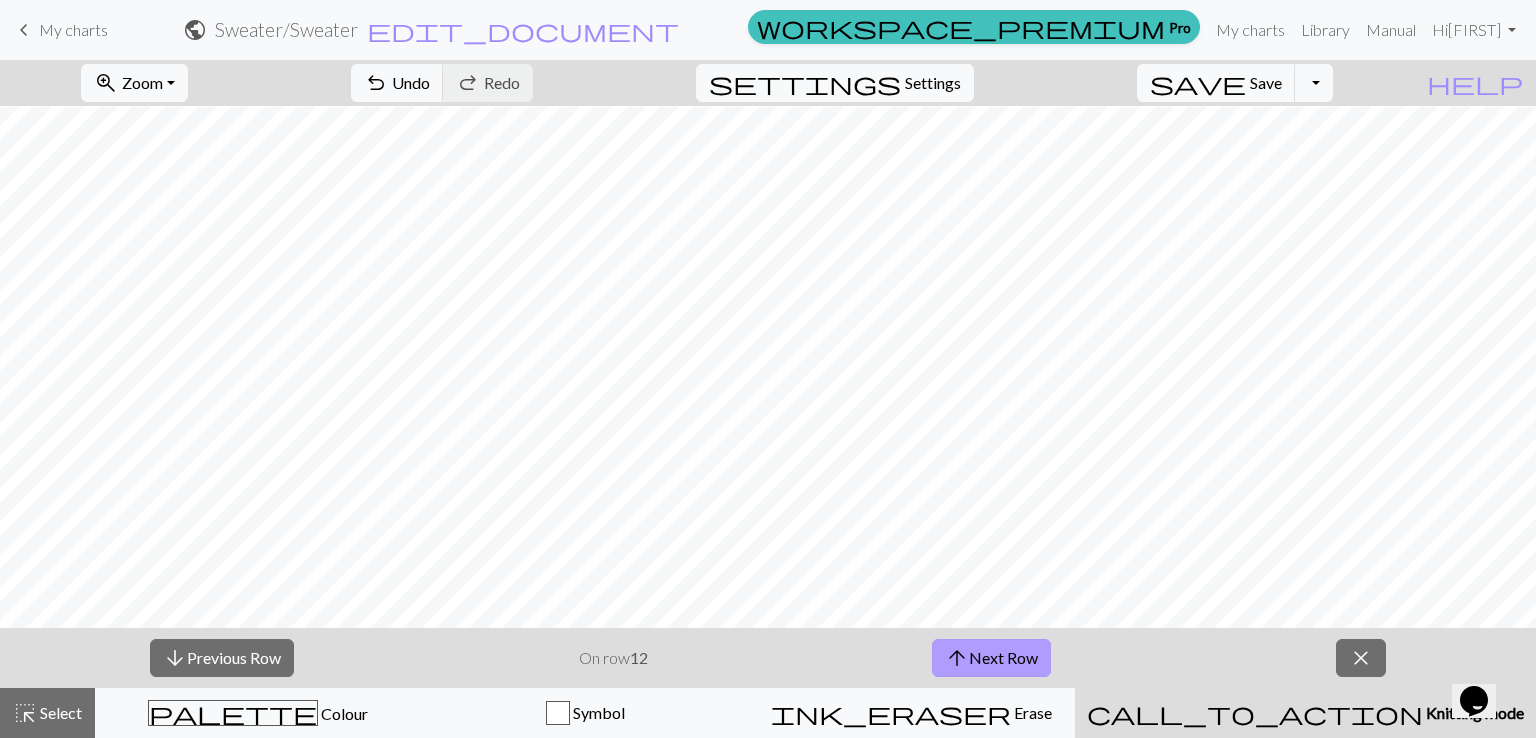 click on "arrow_upward  Next Row" at bounding box center (991, 658) 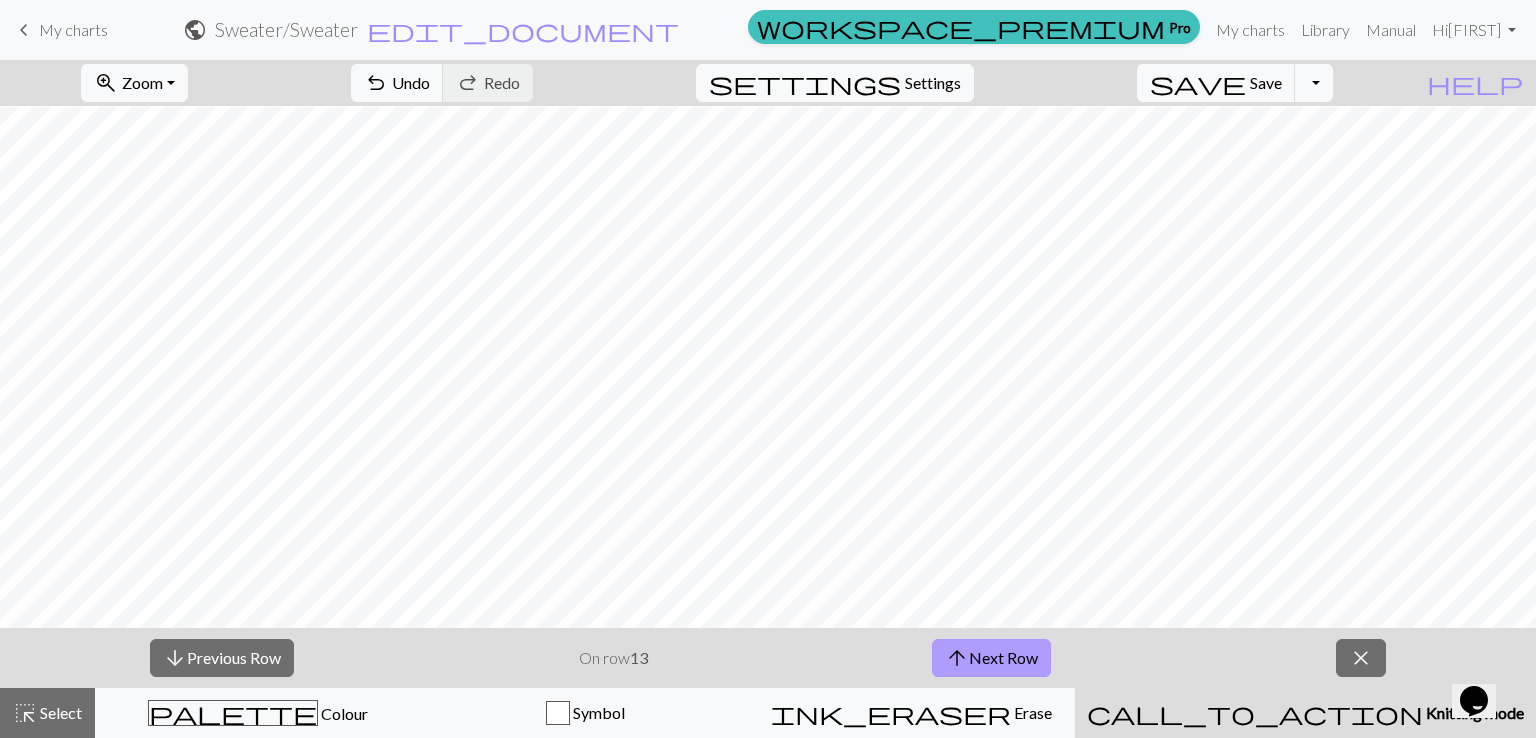 click on "arrow_upward  Next Row" at bounding box center (991, 658) 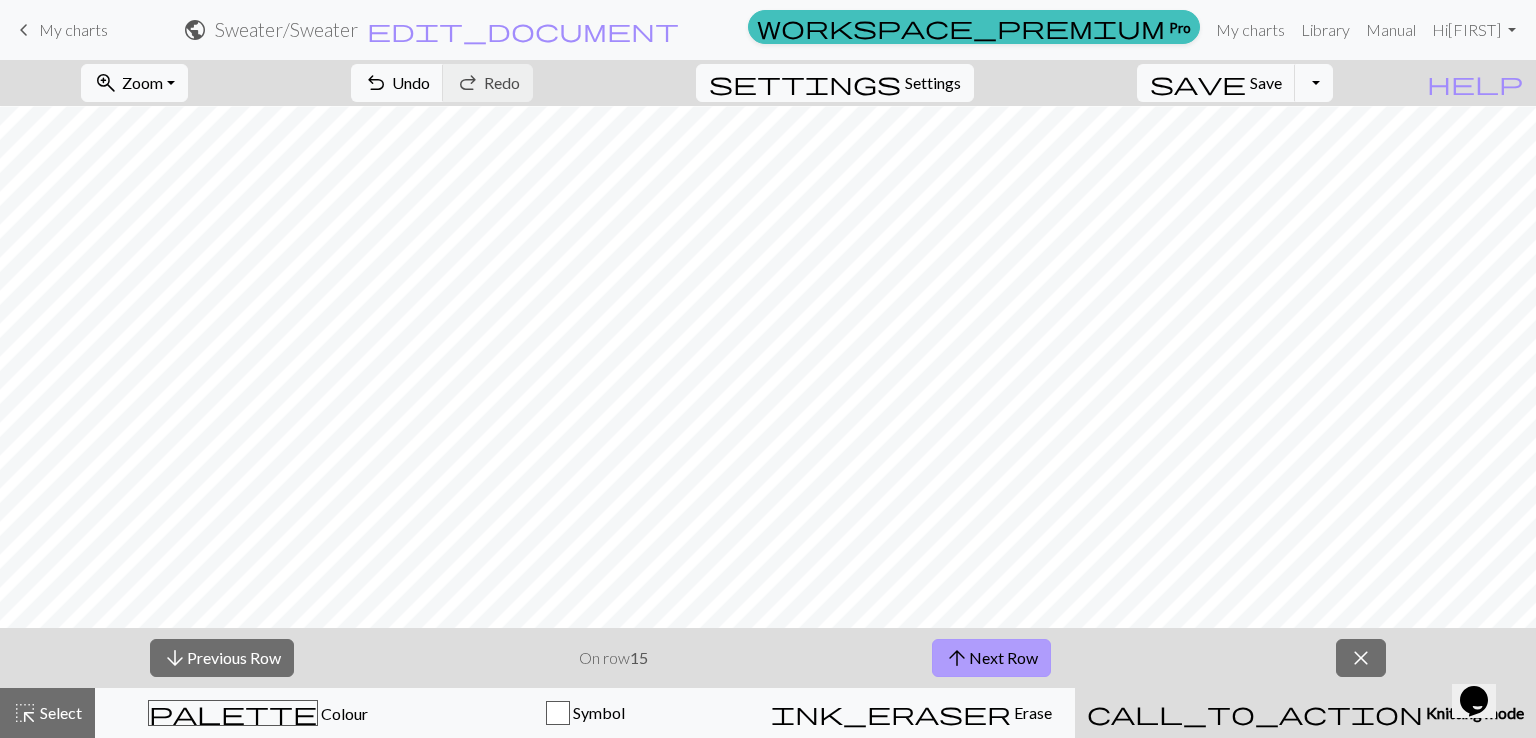click on "arrow_upward  Next Row" at bounding box center [991, 658] 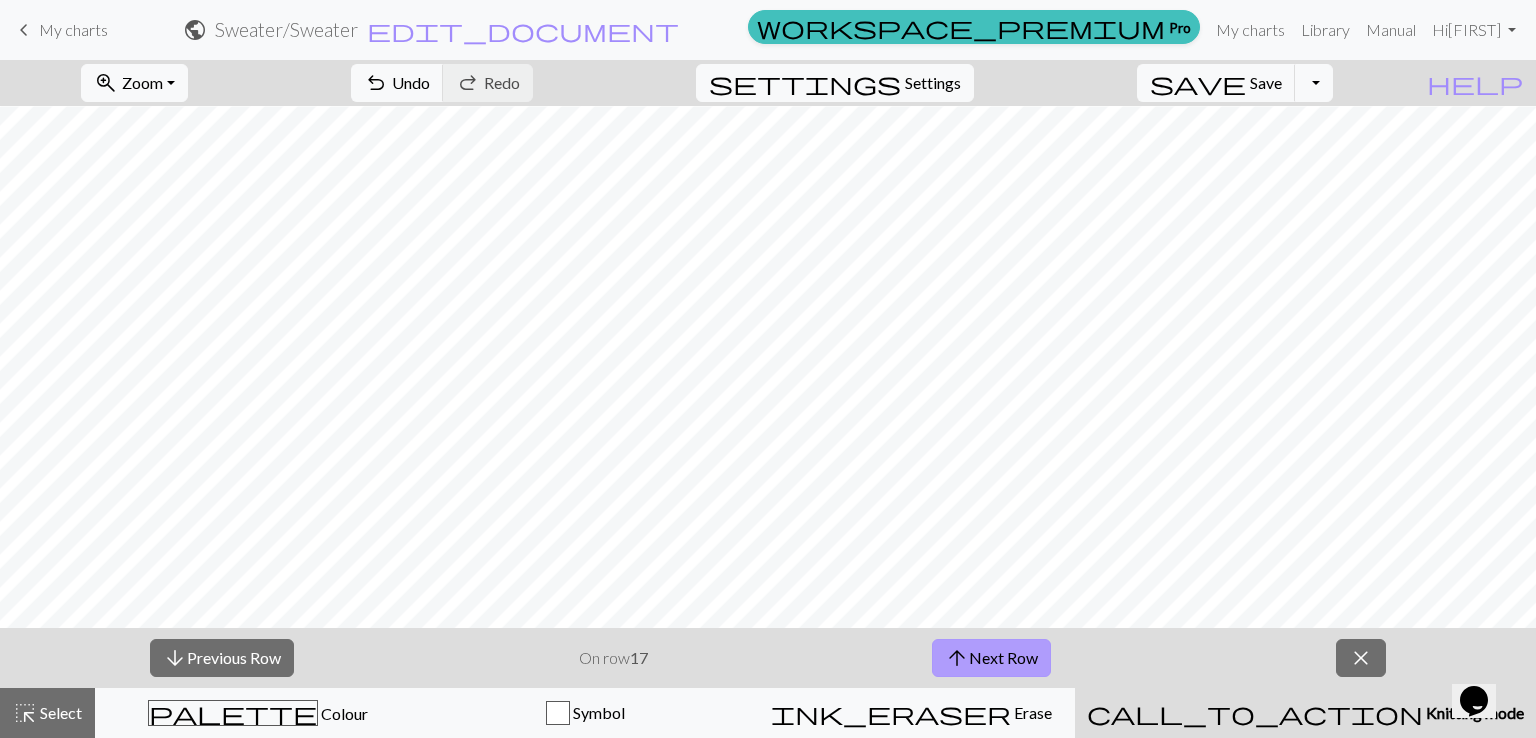 click on "arrow_upward  Next Row" at bounding box center [991, 658] 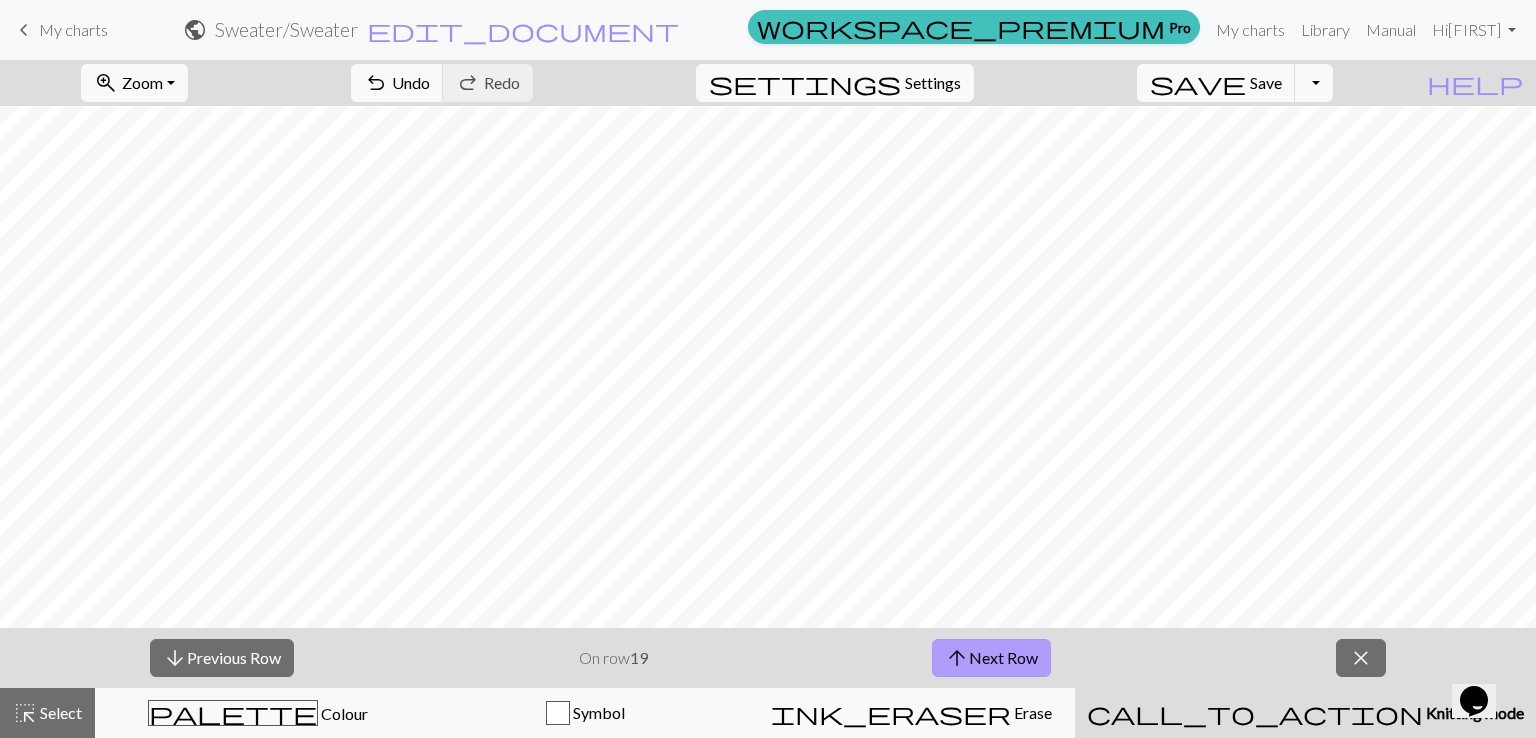 click on "arrow_upward  Next Row" at bounding box center (991, 658) 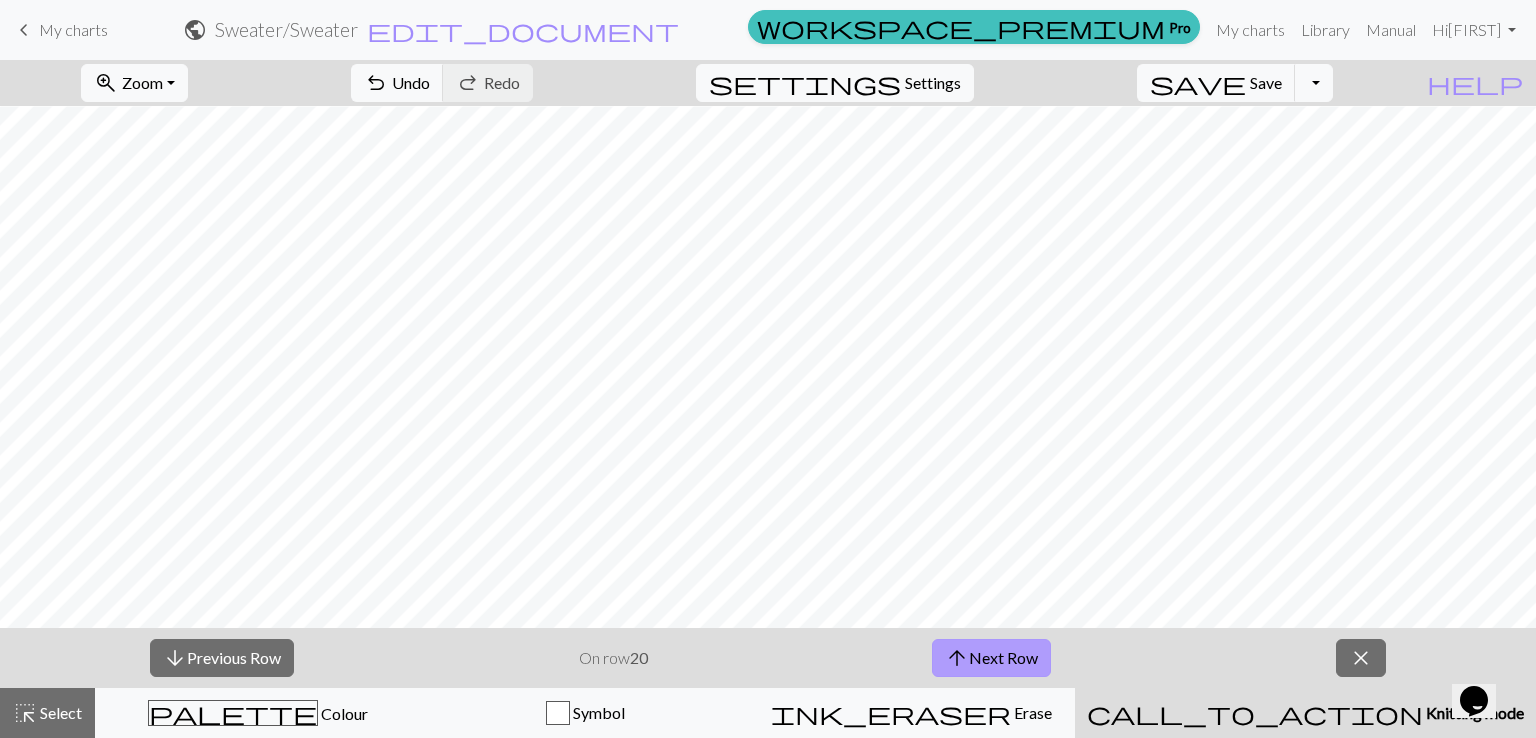 click on "arrow_upward  Next Row" at bounding box center [991, 658] 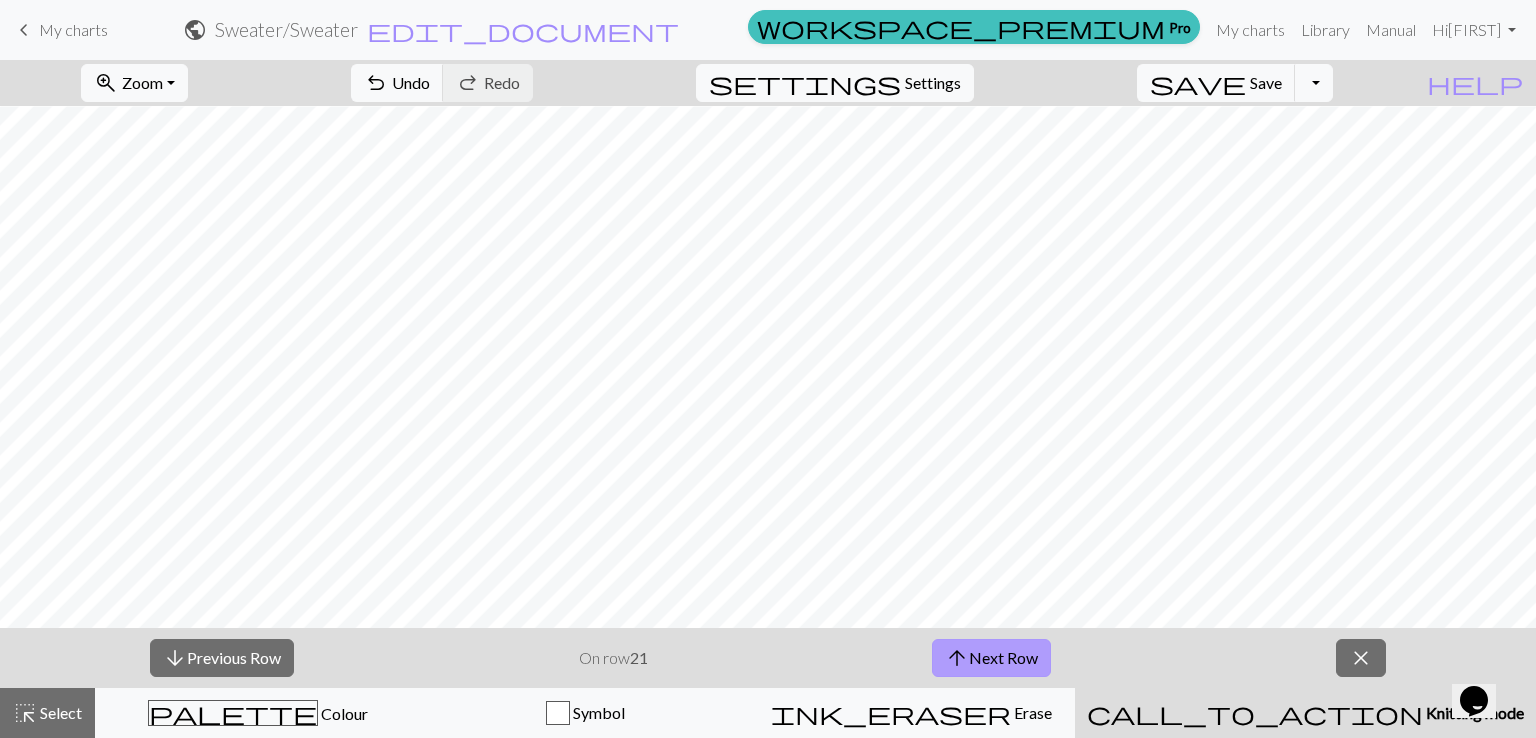click on "arrow_upward  Next Row" at bounding box center (991, 658) 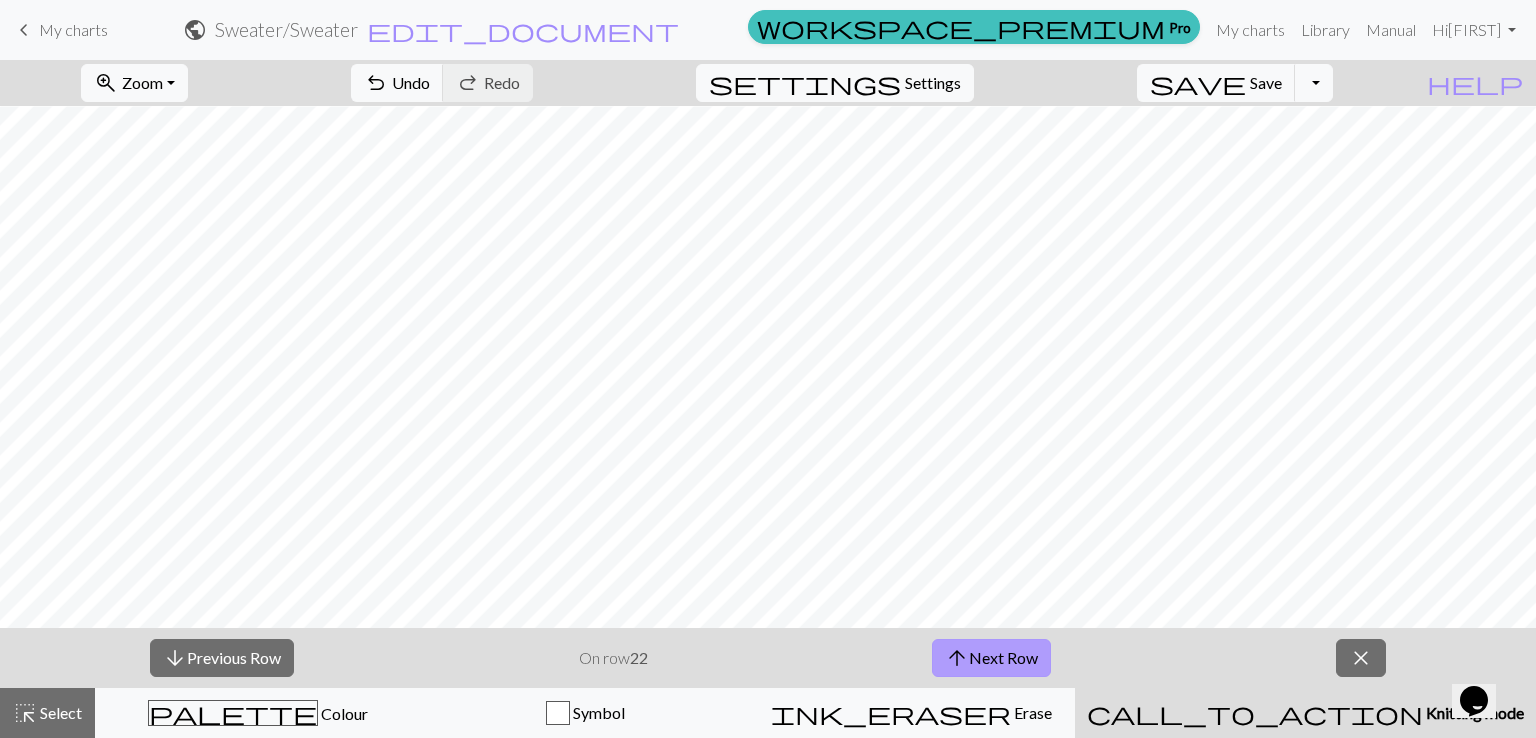 click on "arrow_upward  Next Row" at bounding box center (991, 658) 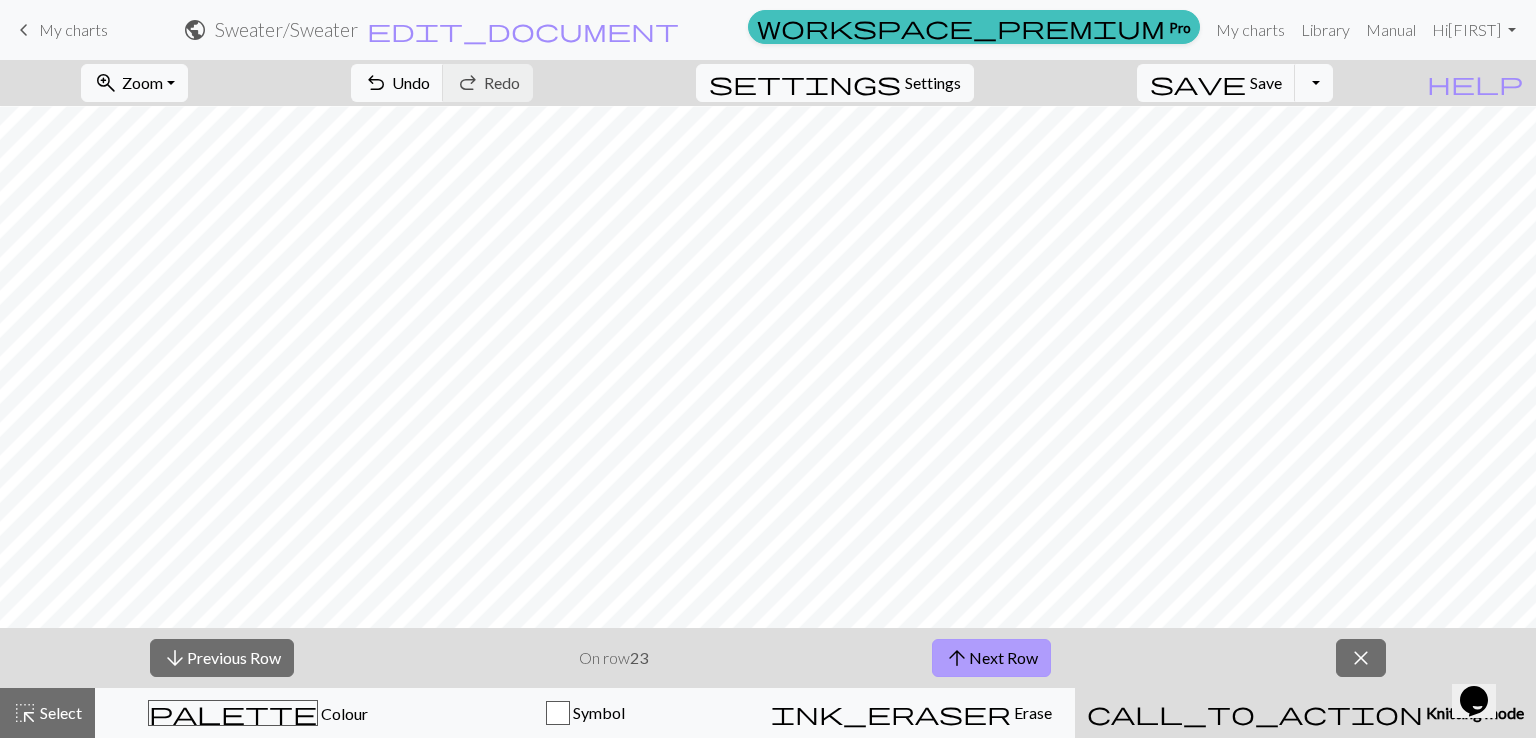 click on "arrow_upward  Next Row" at bounding box center [991, 658] 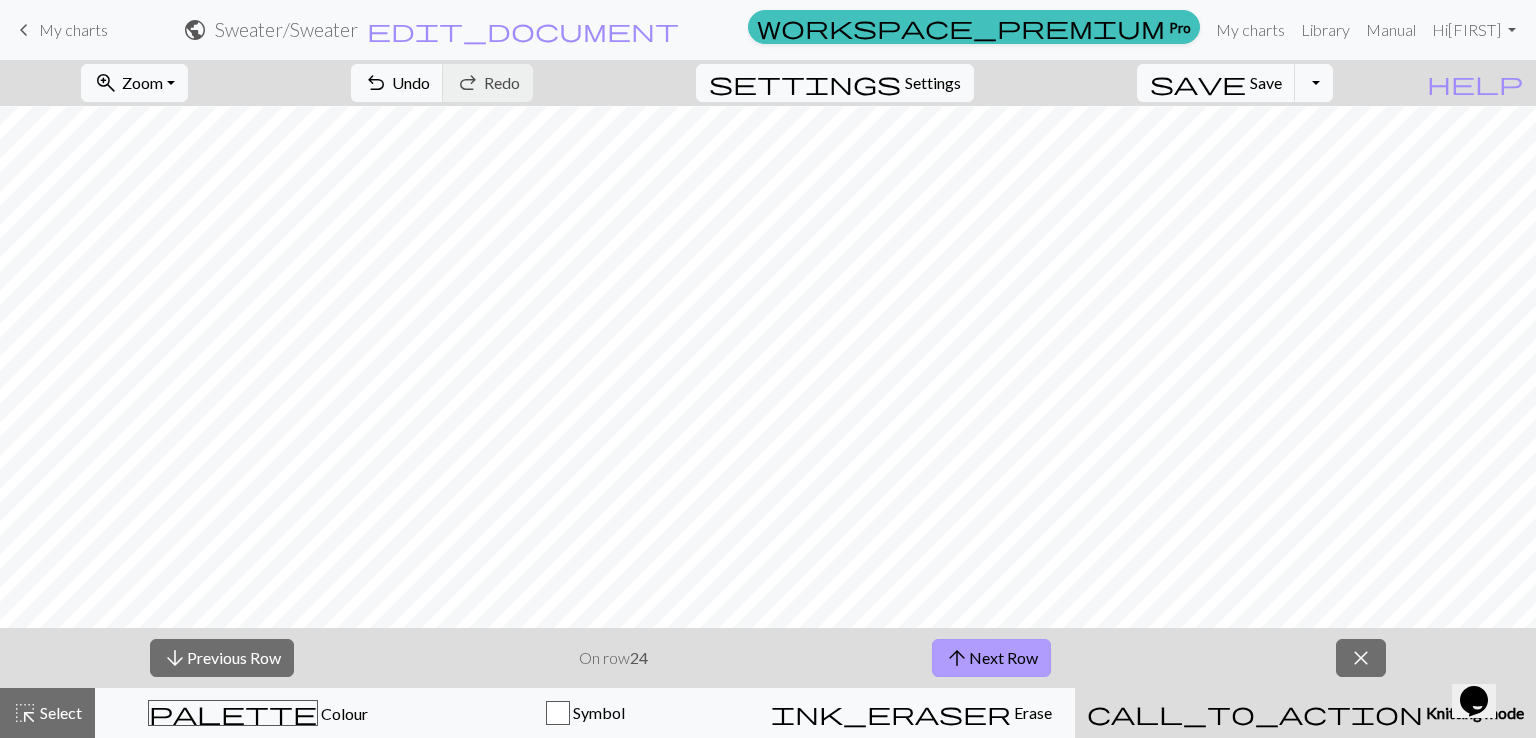 click on "arrow_upward  Next Row" at bounding box center [991, 658] 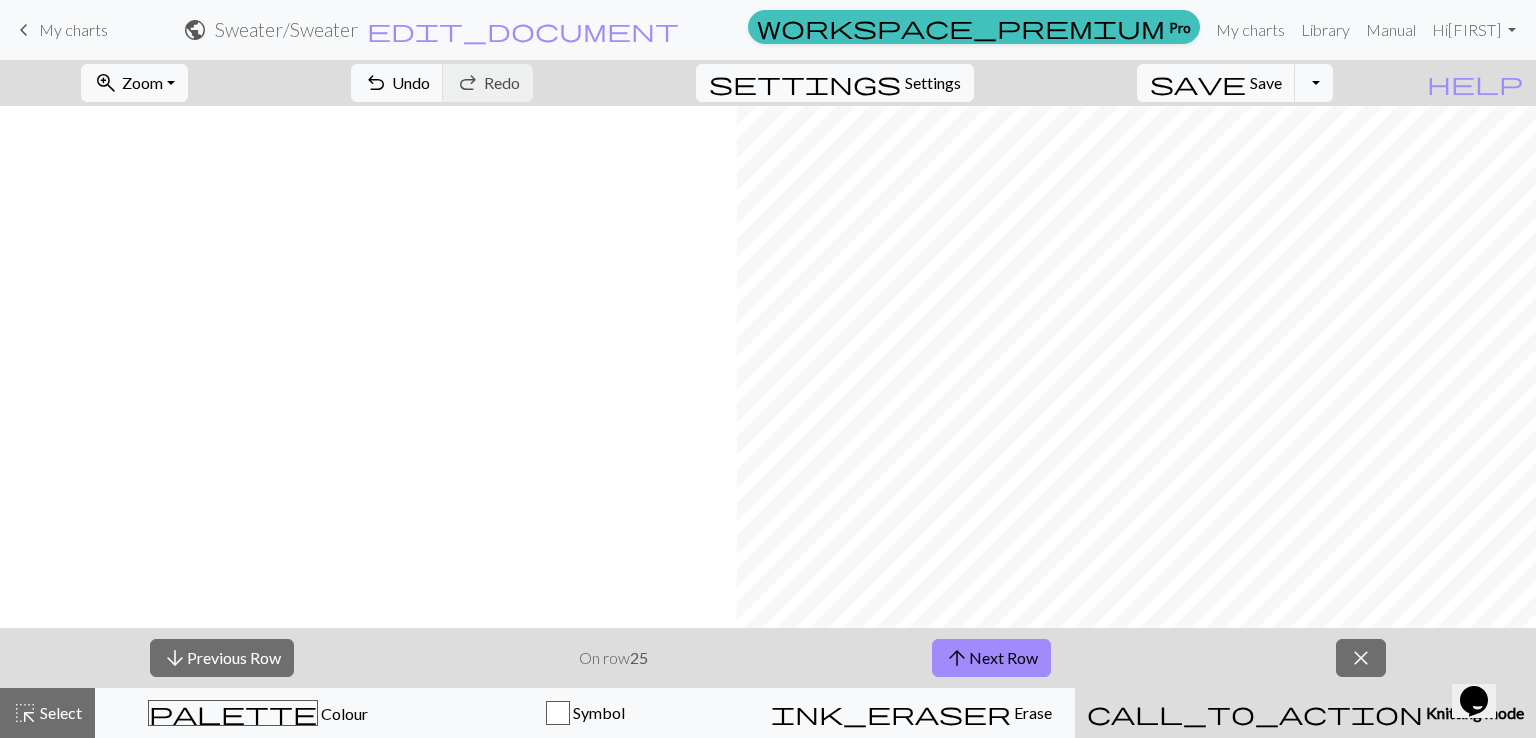 scroll, scrollTop: 969, scrollLeft: 777, axis: both 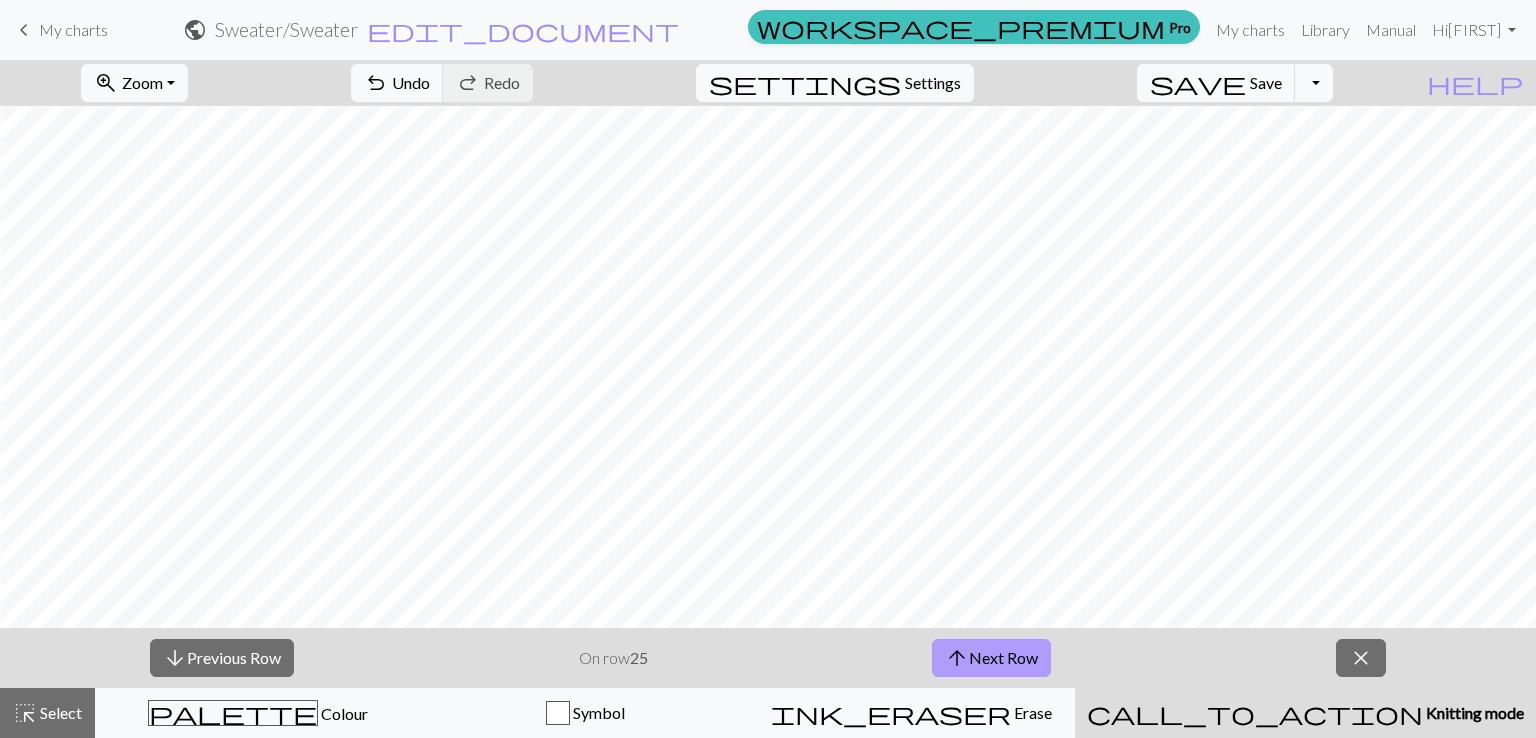 click on "arrow_upward" at bounding box center [957, 658] 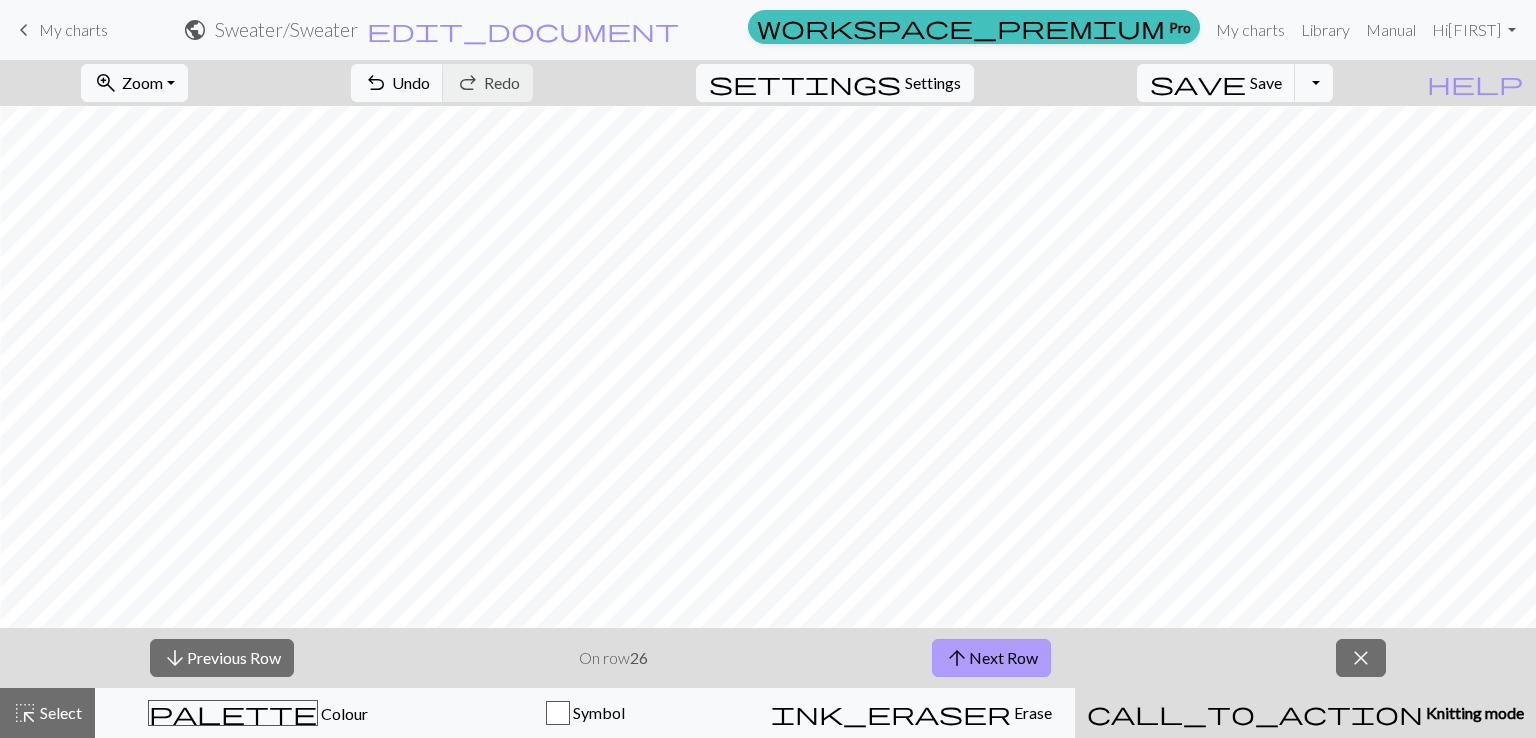 click on "arrow_upward" at bounding box center [957, 658] 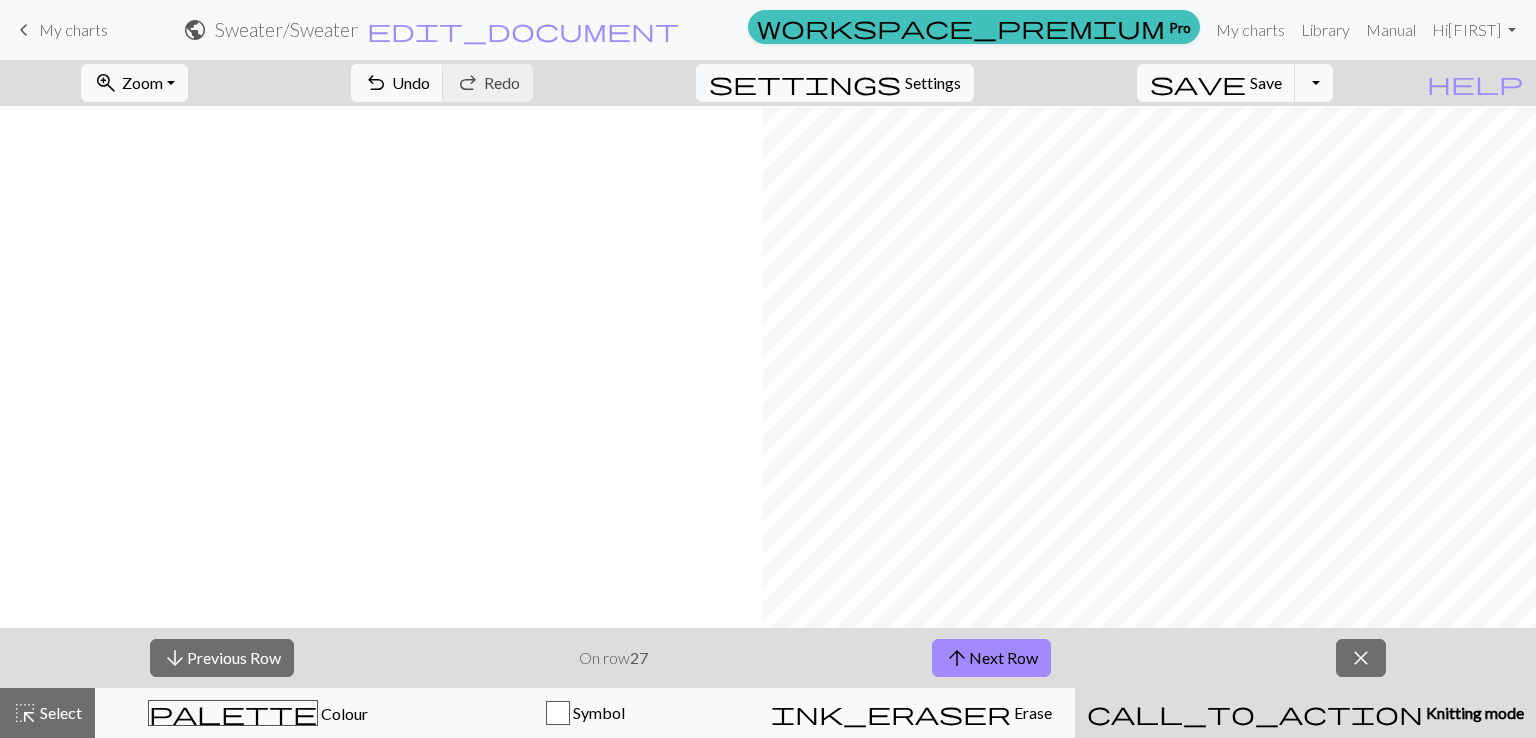 scroll, scrollTop: 969, scrollLeft: 1088, axis: both 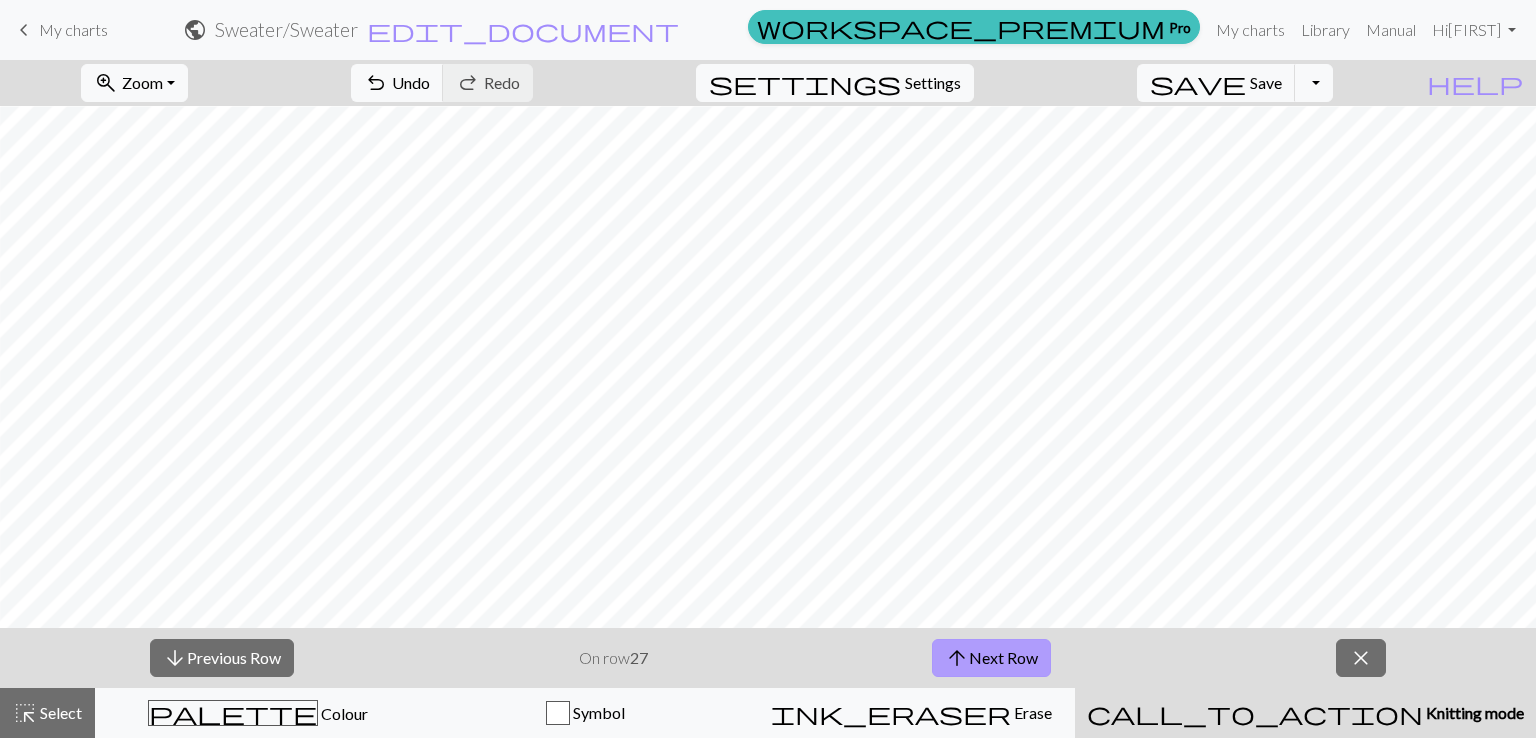 click on "arrow_upward  Next Row" at bounding box center (991, 658) 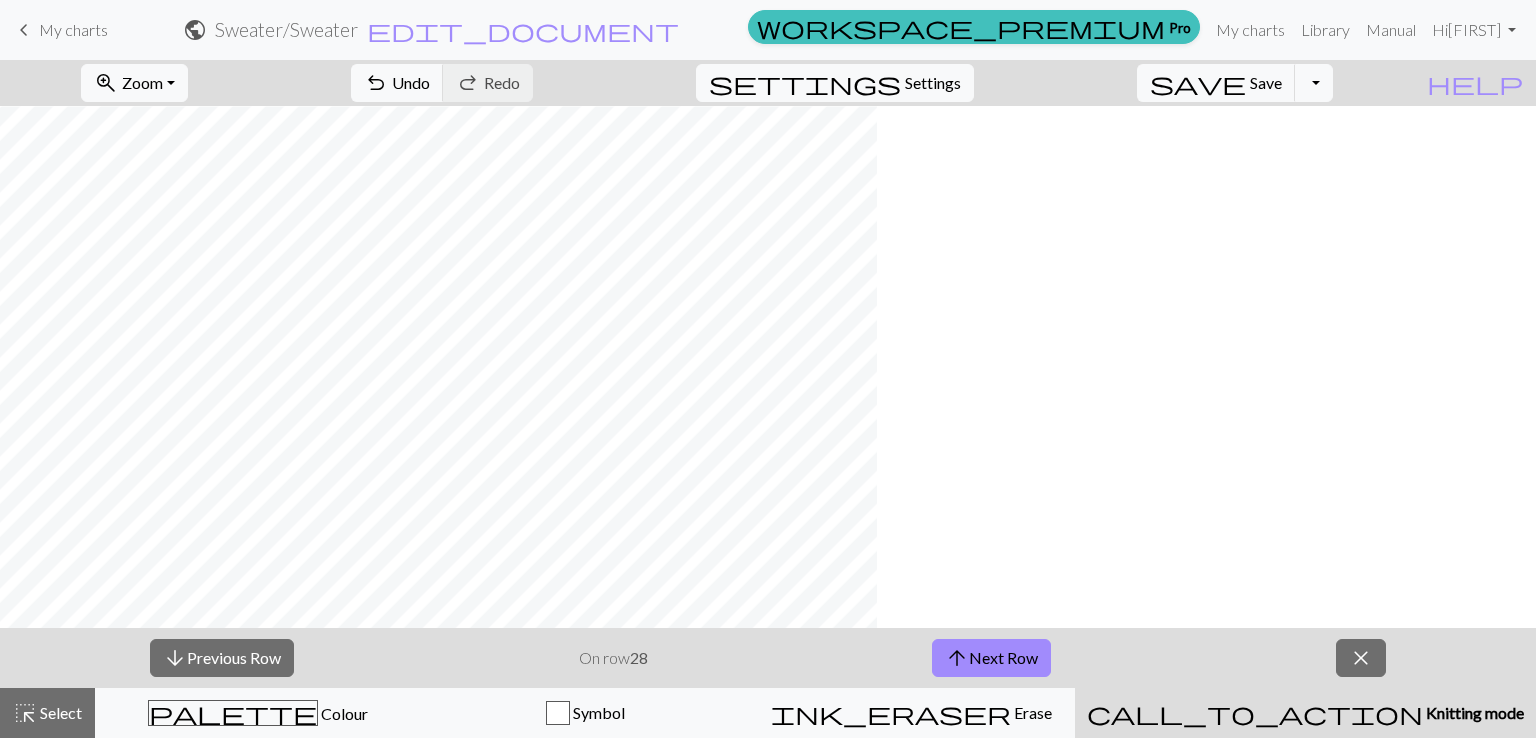 scroll, scrollTop: 969, scrollLeft: 44, axis: both 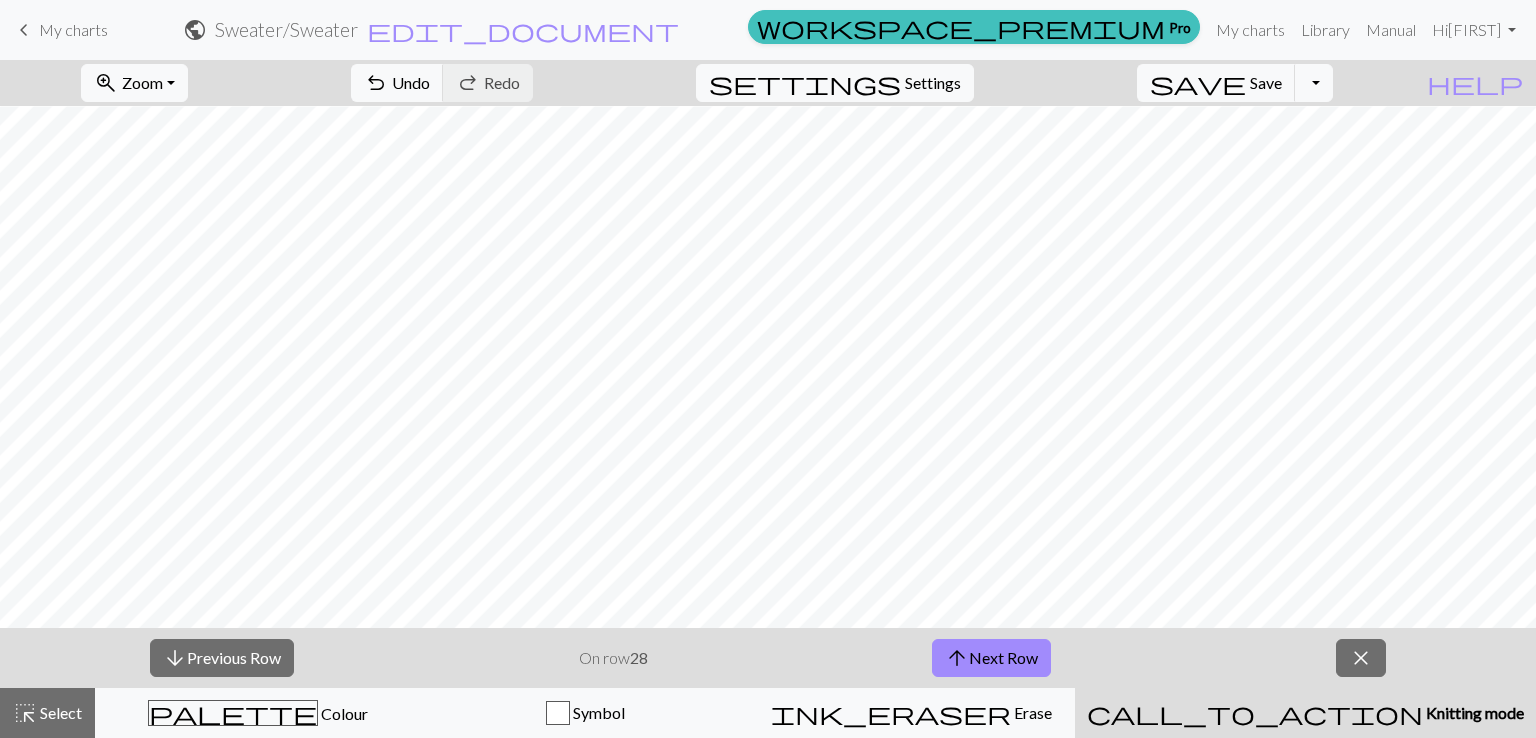 click on "arrow_downward Previous Row On row  28 arrow_upward  Next Row close" at bounding box center (768, 658) 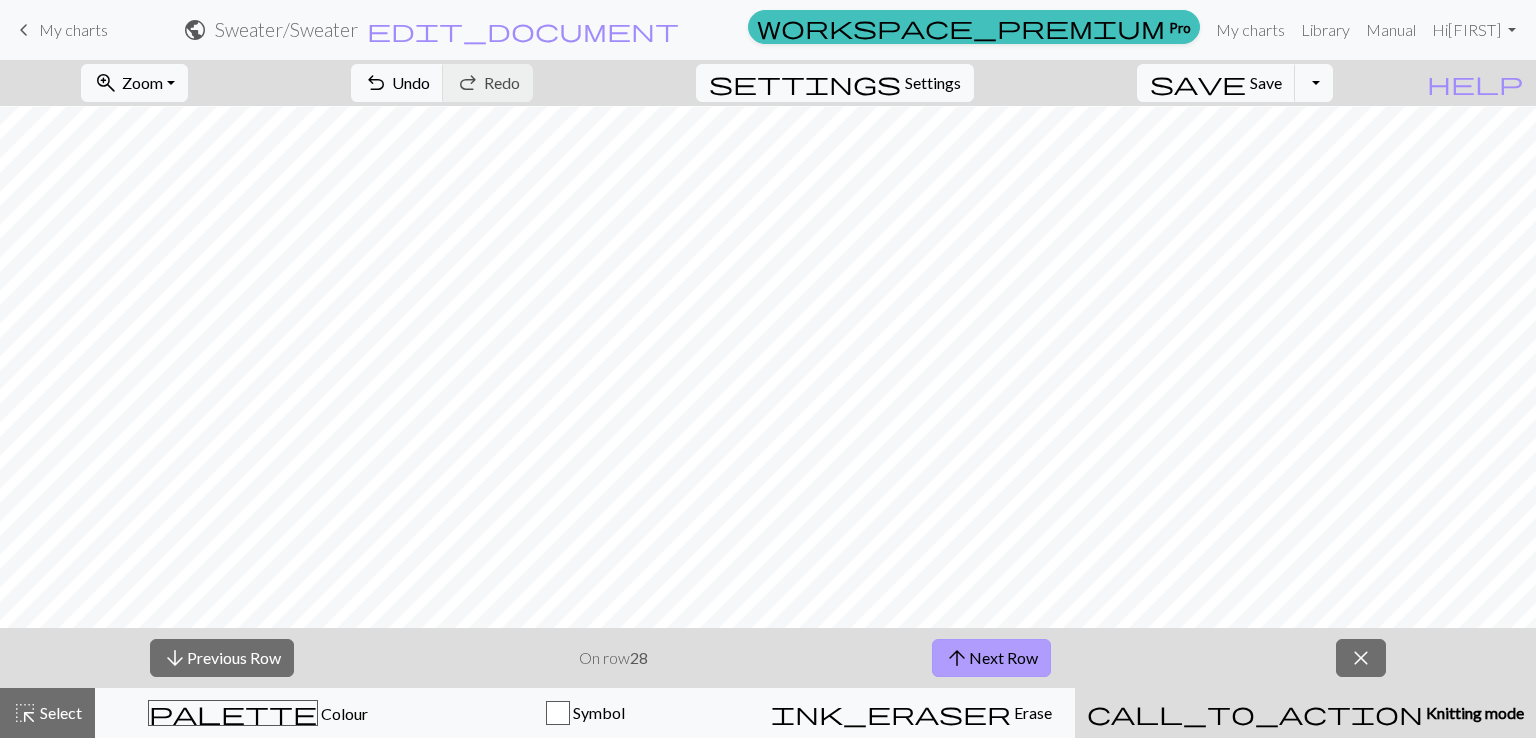 click on "arrow_upward  Next Row" at bounding box center [991, 658] 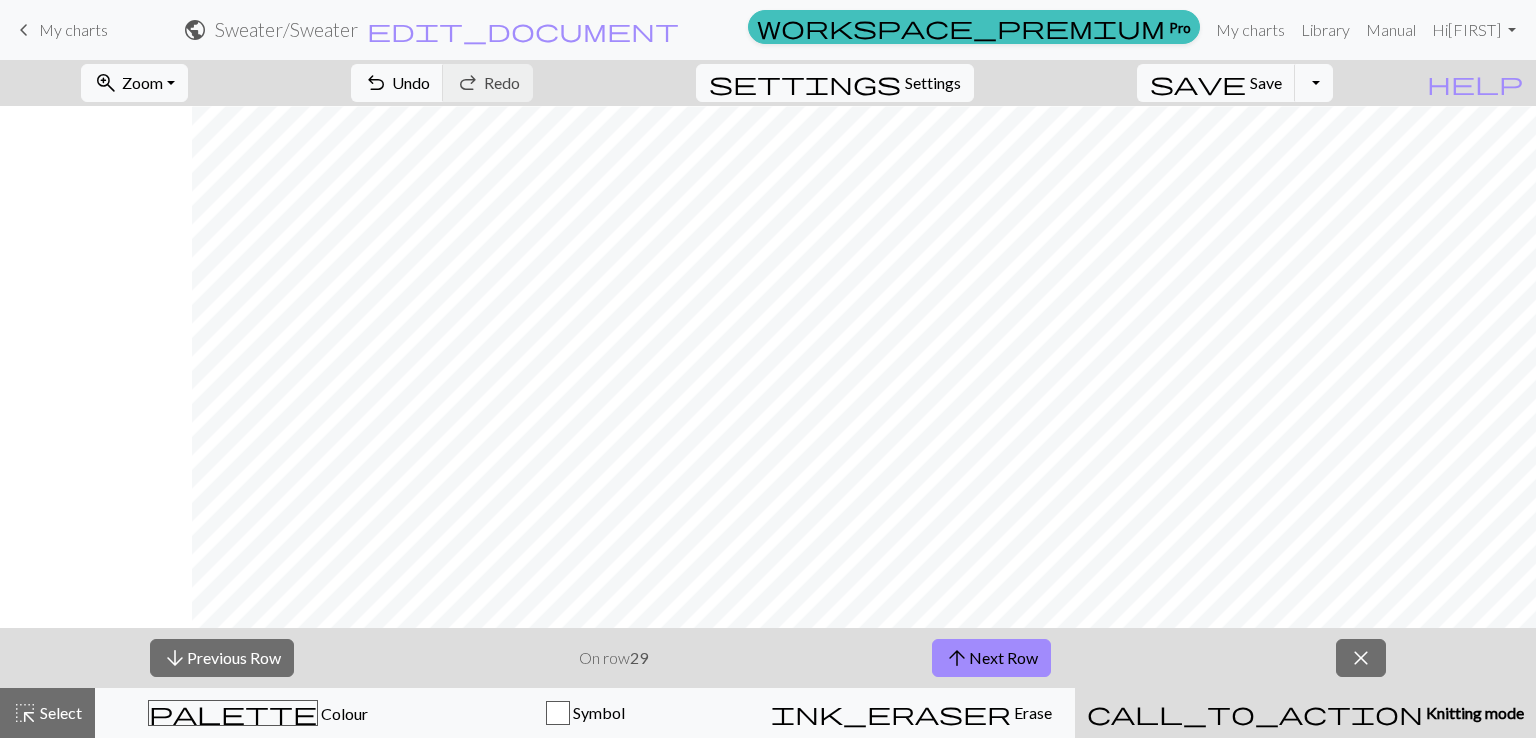 scroll, scrollTop: 969, scrollLeft: 236, axis: both 